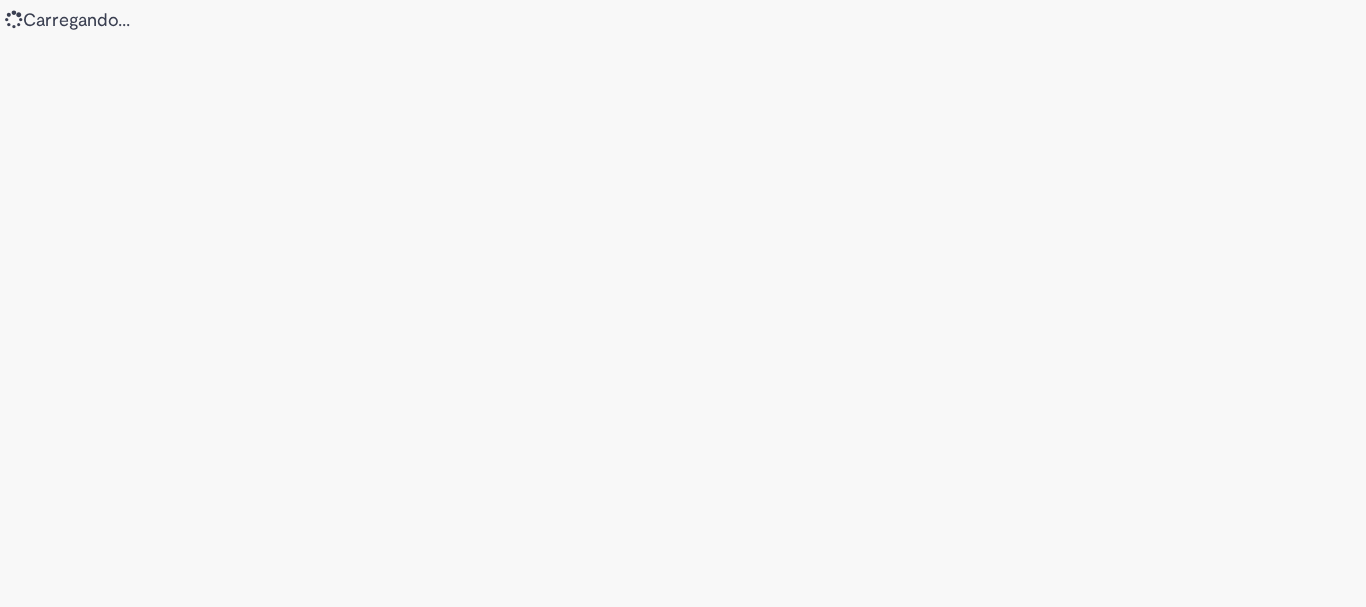 scroll, scrollTop: 0, scrollLeft: 0, axis: both 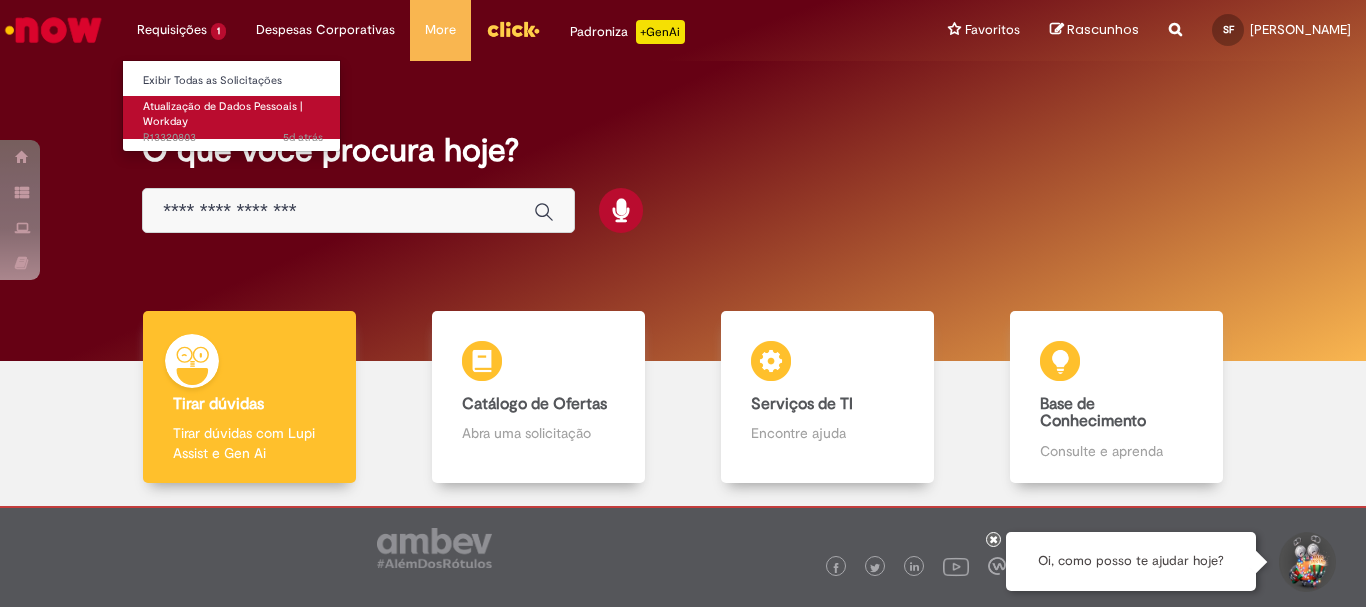 click on "Atualização de Dados Pessoais | Workday" at bounding box center [223, 114] 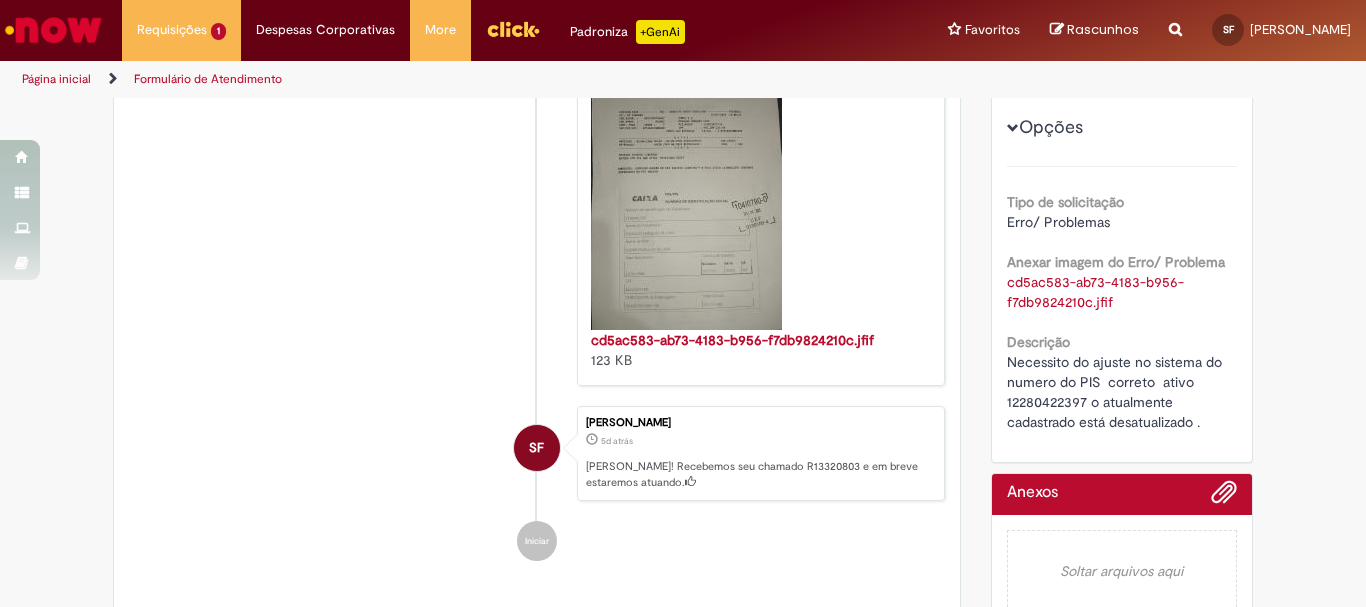 scroll, scrollTop: 0, scrollLeft: 0, axis: both 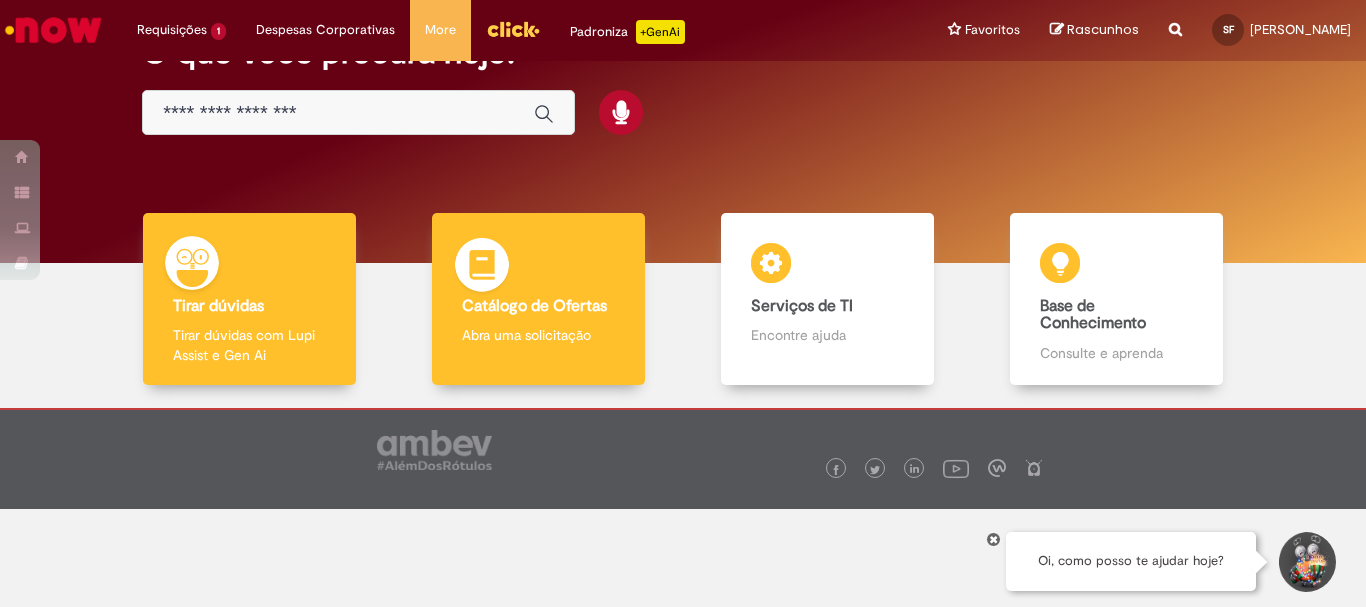 click on "Catálogo de Ofertas" at bounding box center [534, 306] 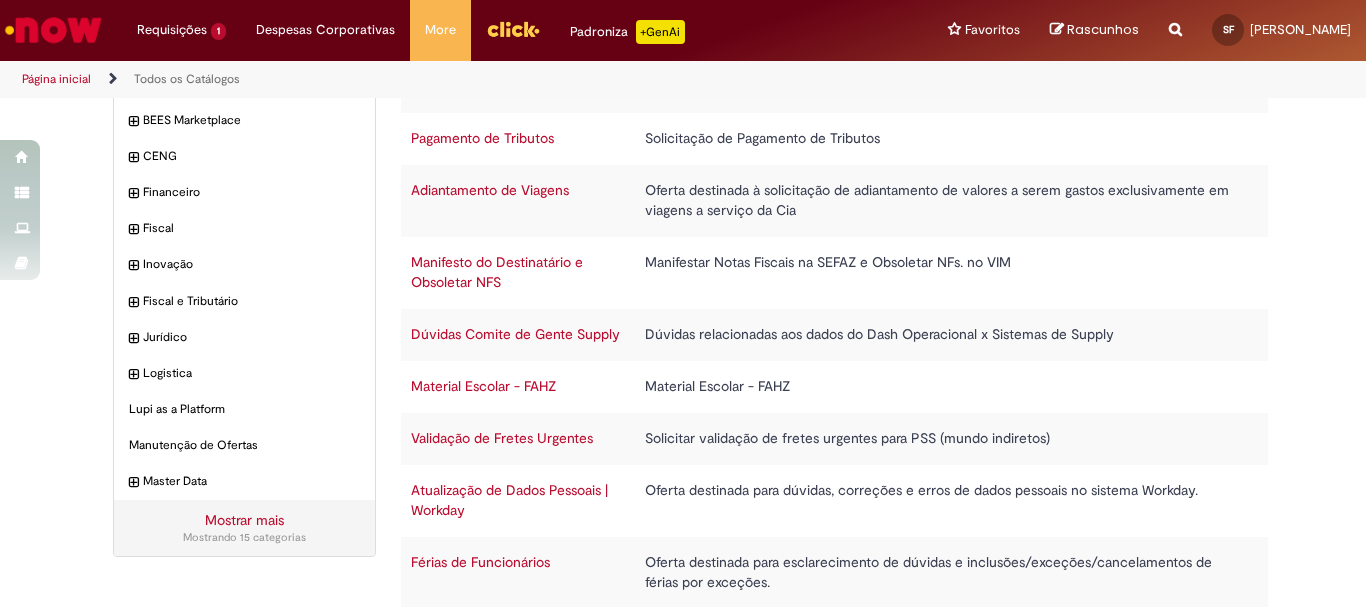 scroll, scrollTop: 275, scrollLeft: 0, axis: vertical 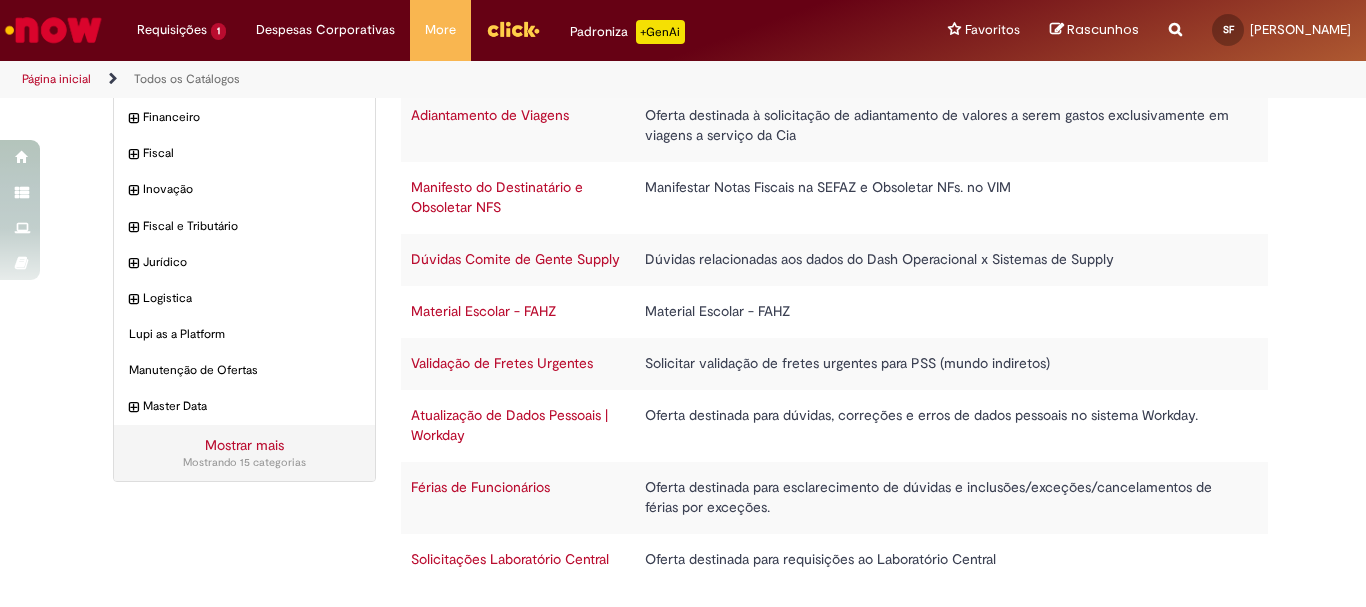 click on "Validação de Fretes Urgentes" at bounding box center (502, 363) 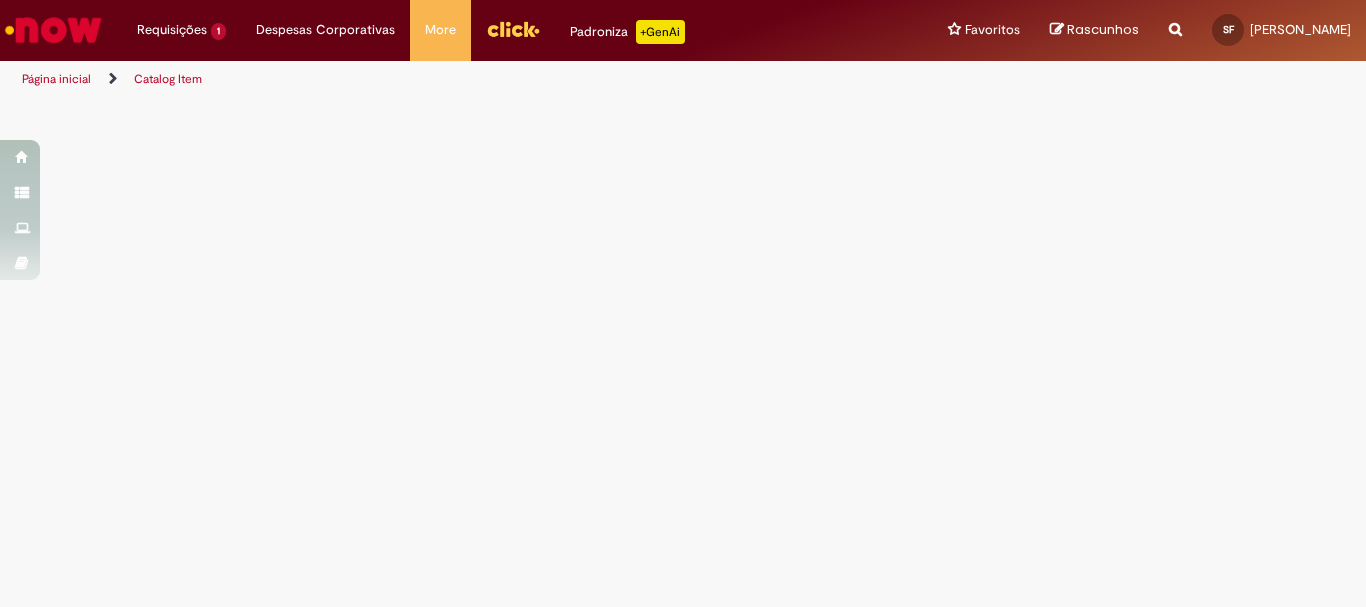 scroll, scrollTop: 0, scrollLeft: 0, axis: both 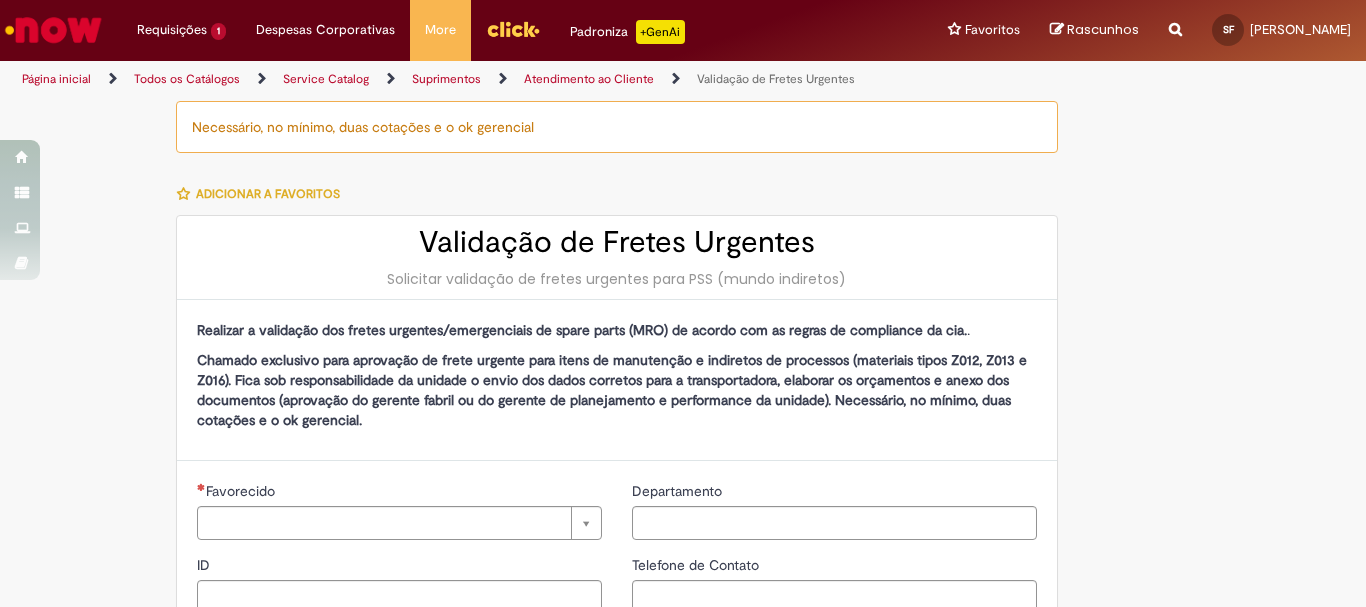 type on "********" 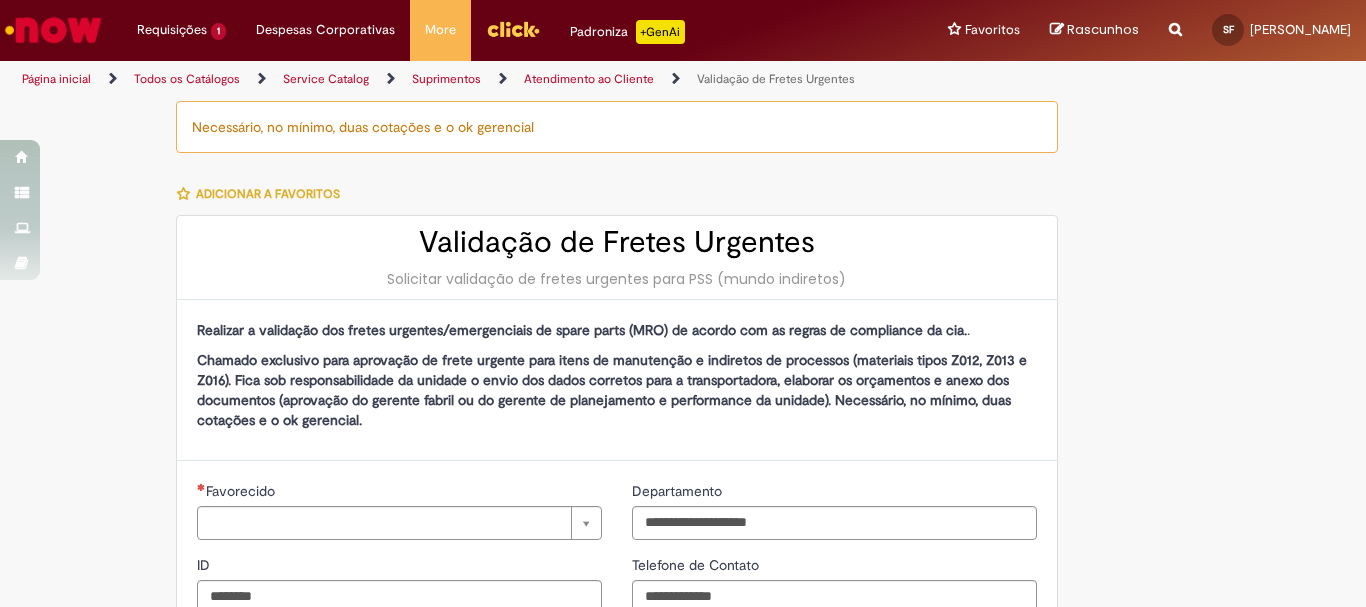 type on "**********" 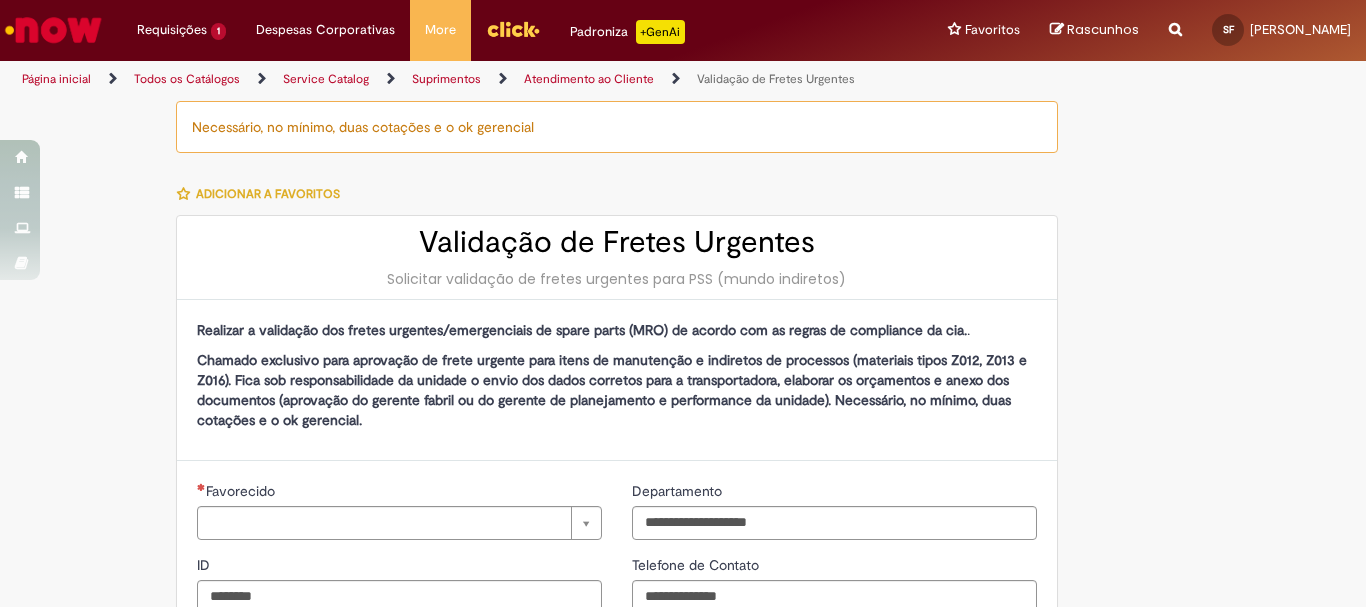 type on "**********" 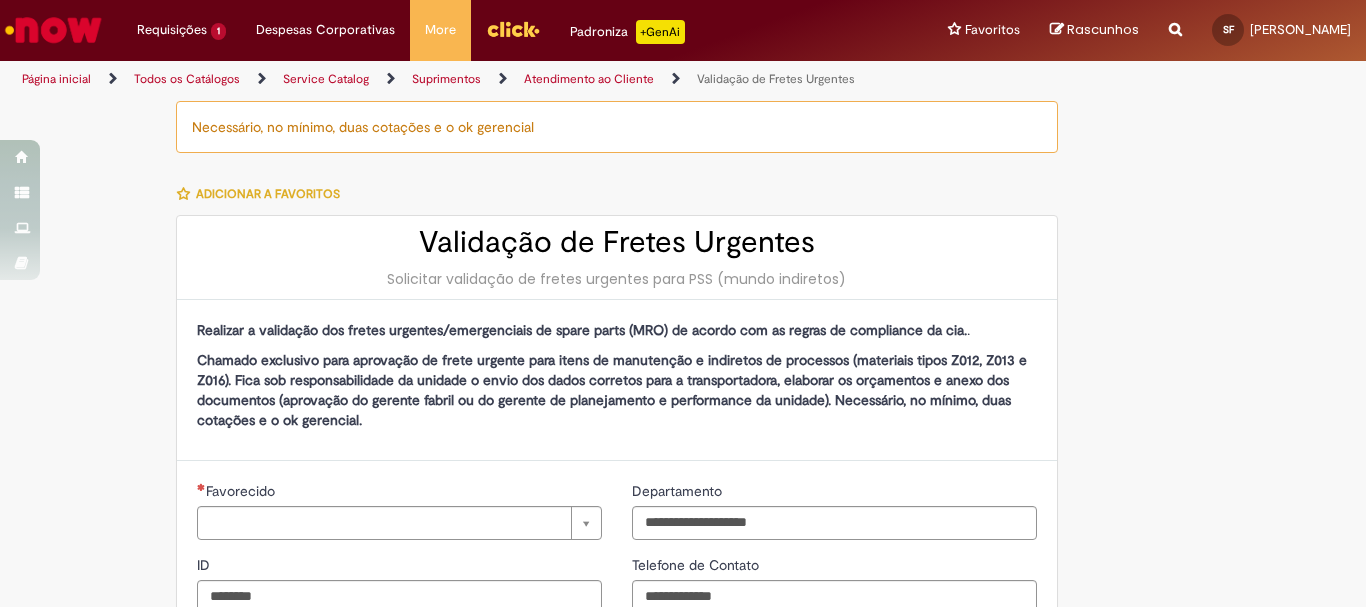 type on "**********" 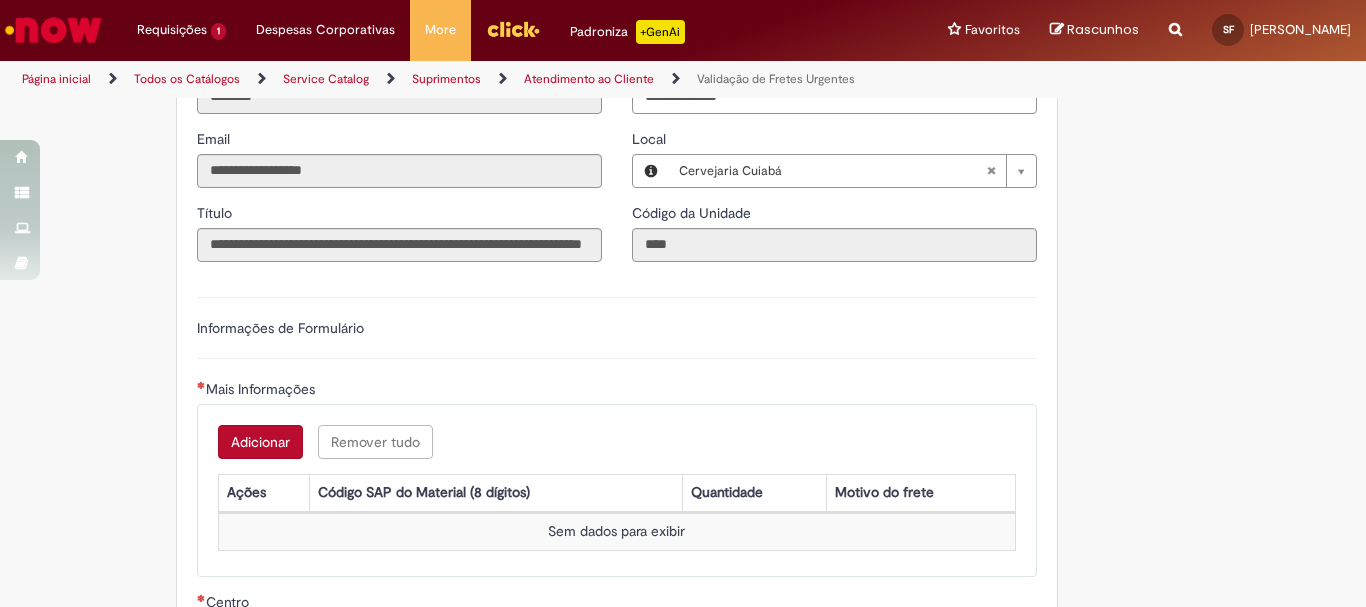 scroll, scrollTop: 700, scrollLeft: 0, axis: vertical 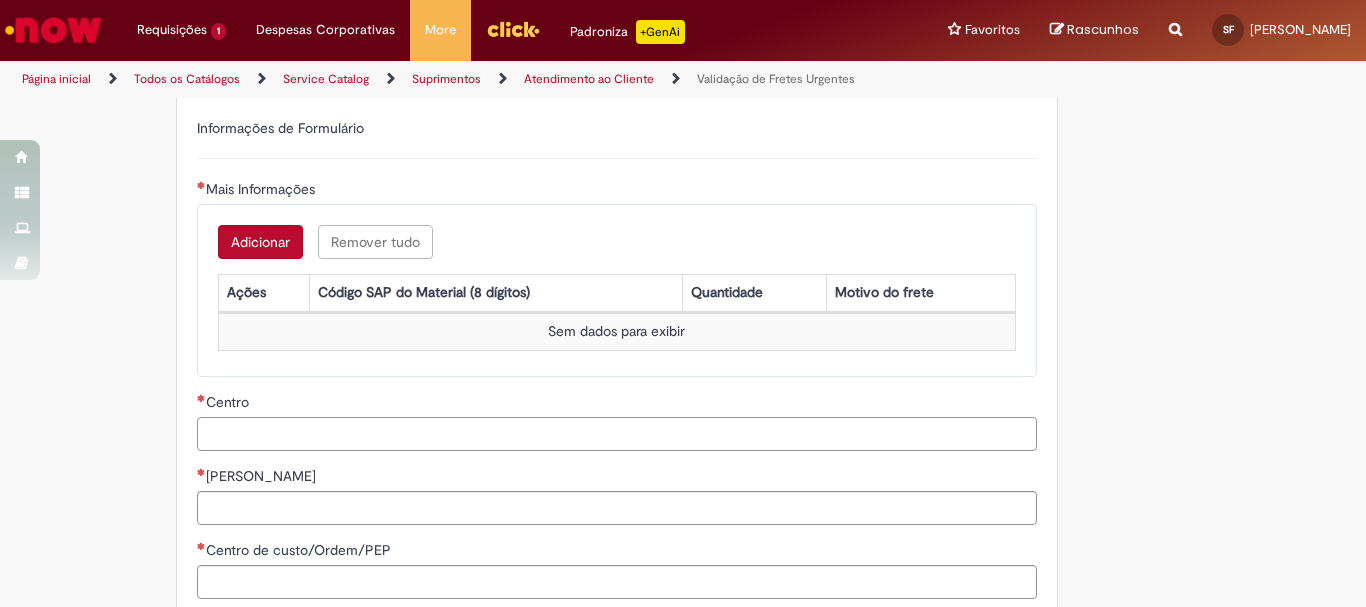 click on "Centro" at bounding box center (617, 434) 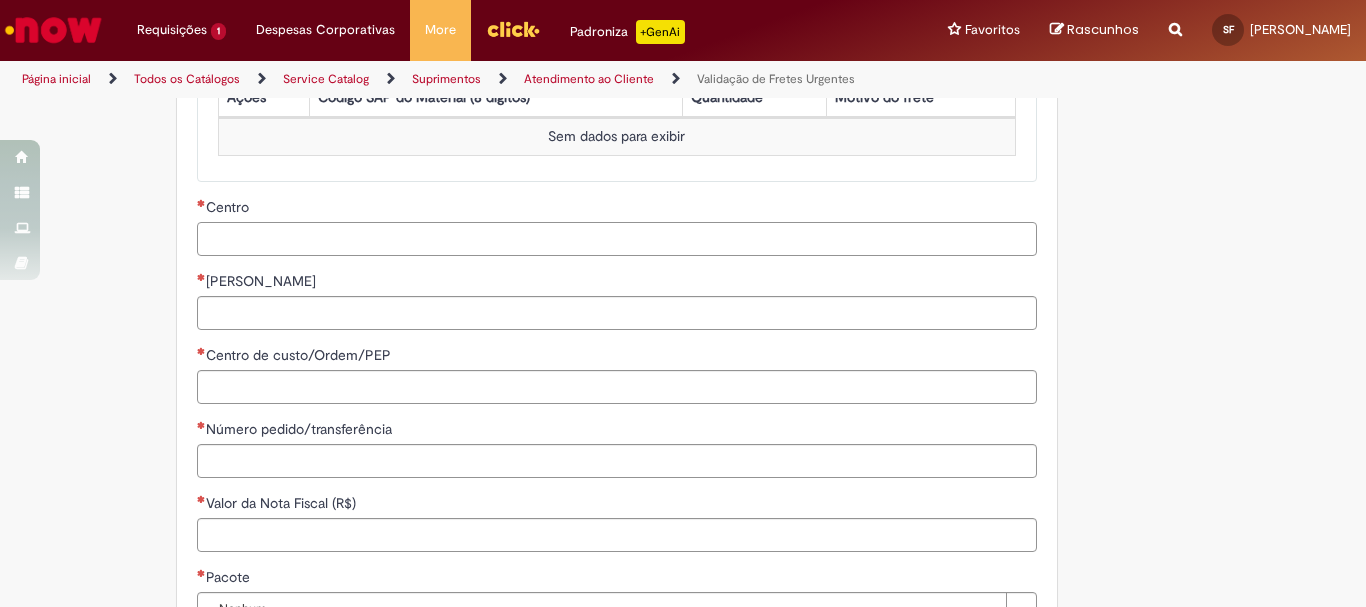 scroll, scrollTop: 995, scrollLeft: 0, axis: vertical 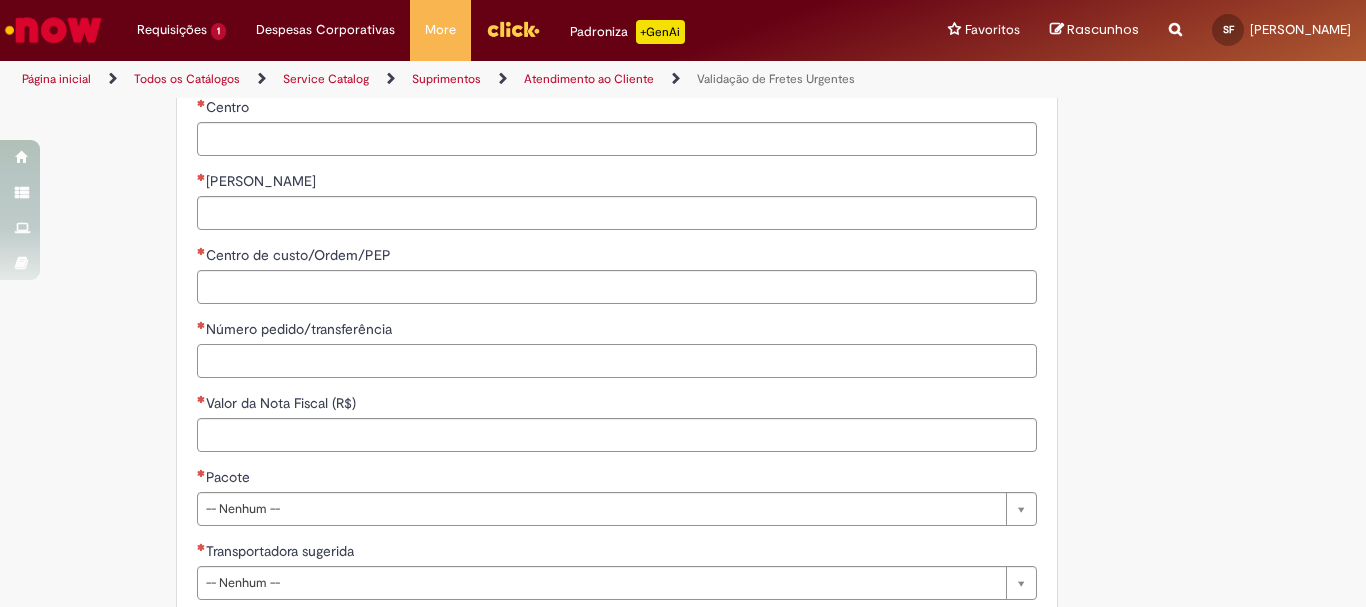 click on "Número pedido/transferência" at bounding box center [617, 361] 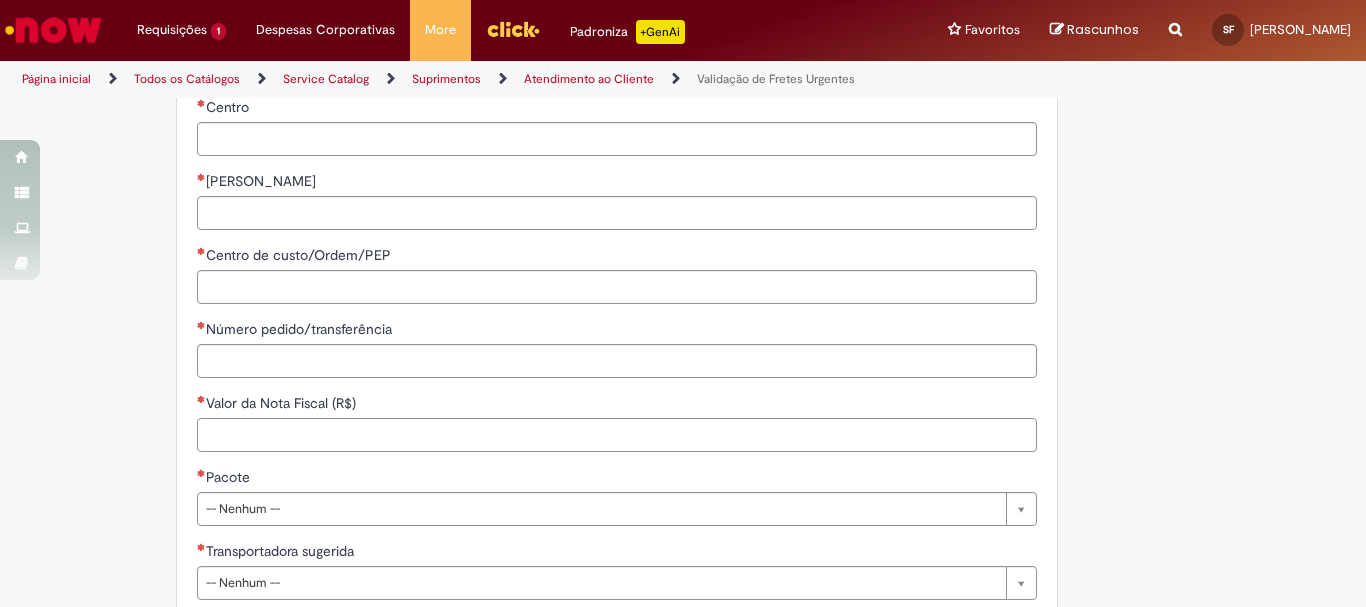 click on "Valor da Nota Fiscal (R$)" at bounding box center [617, 435] 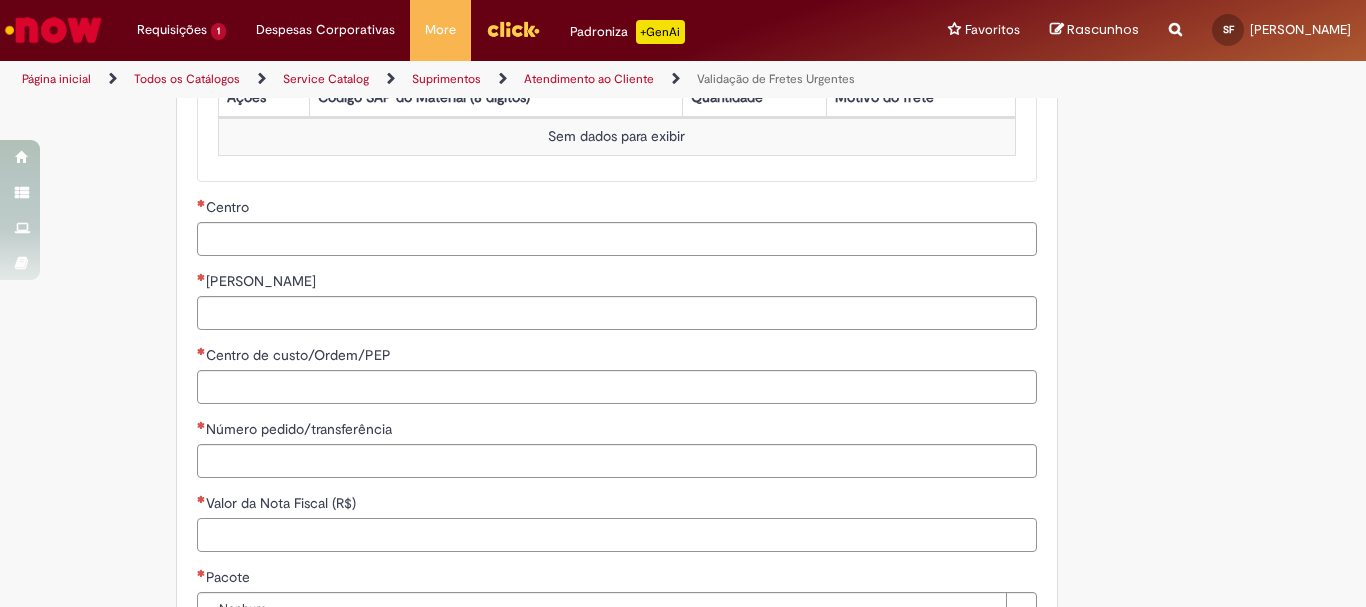 scroll, scrollTop: 795, scrollLeft: 0, axis: vertical 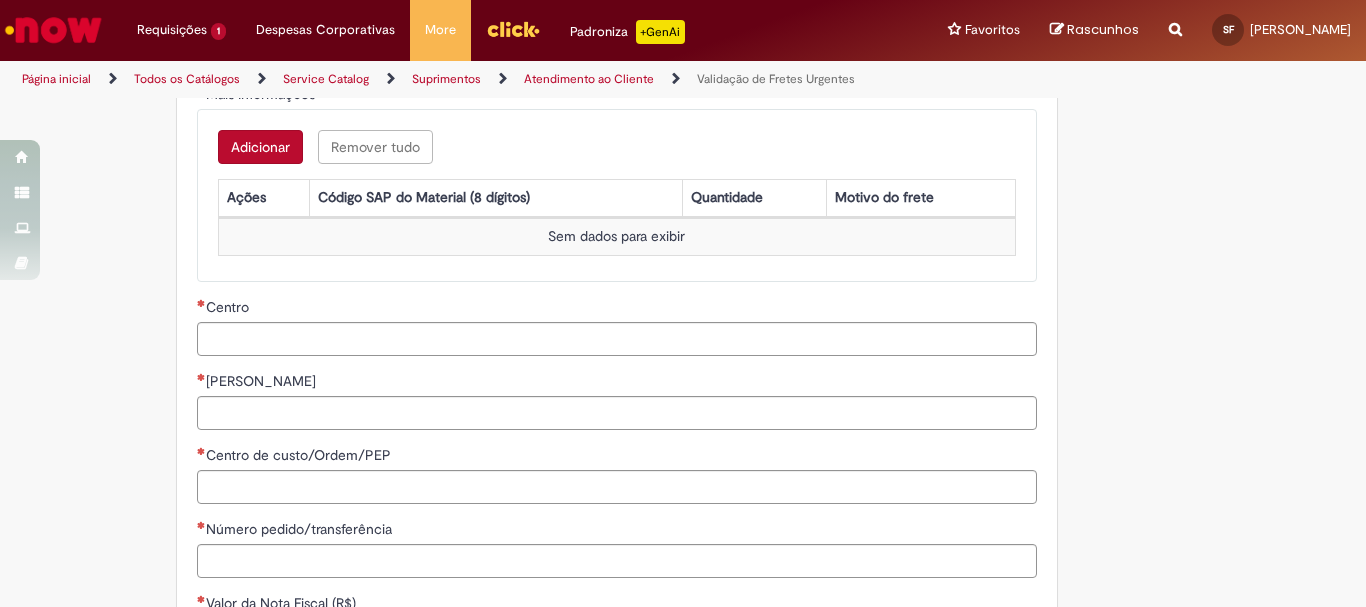 click on "Adicionar" at bounding box center (260, 147) 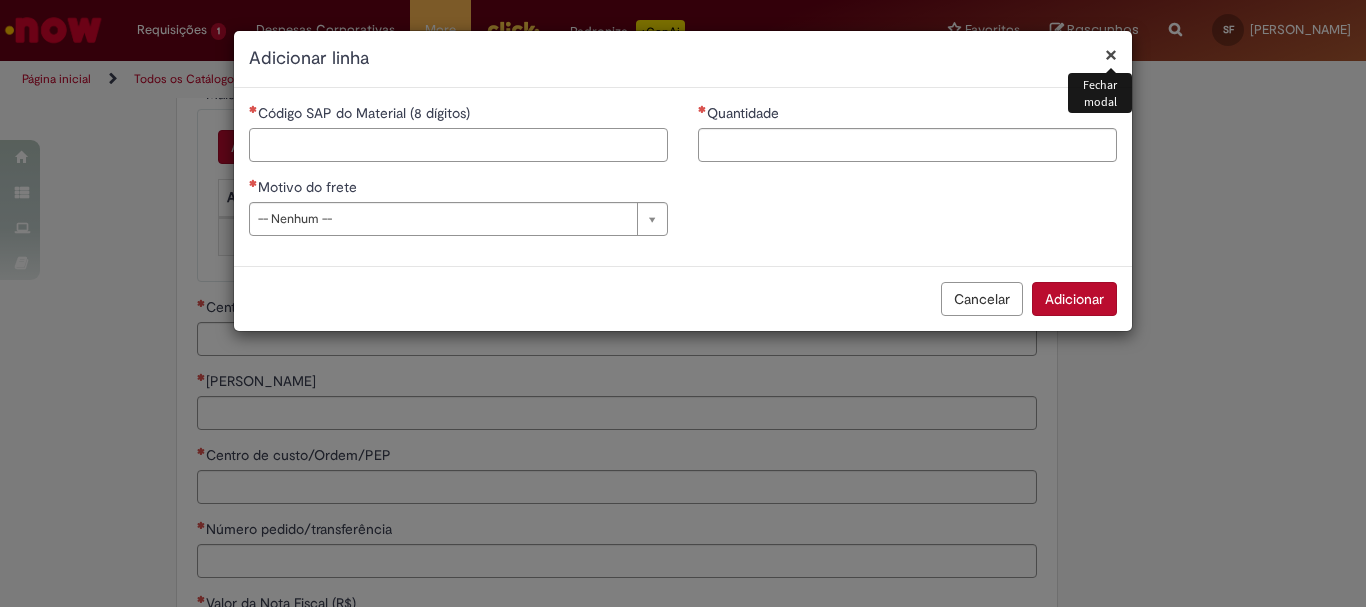 click on "Código SAP do Material (8 dígitos)" at bounding box center [458, 145] 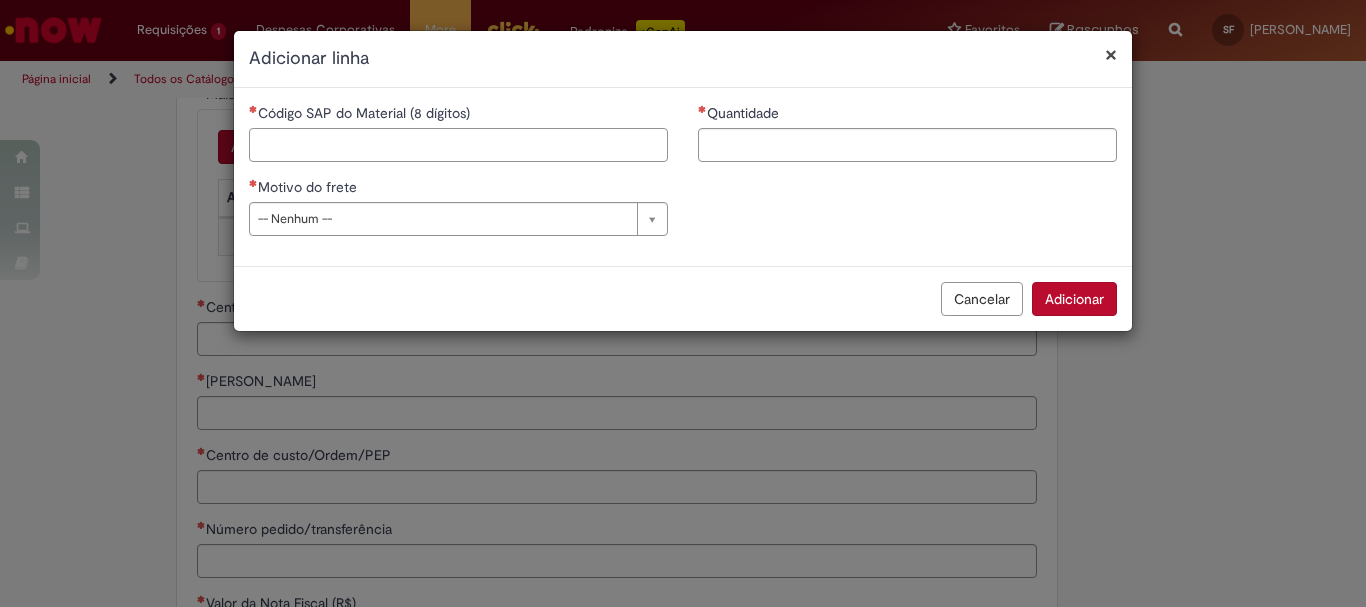 click on "Código SAP do Material (8 dígitos)" at bounding box center (458, 145) 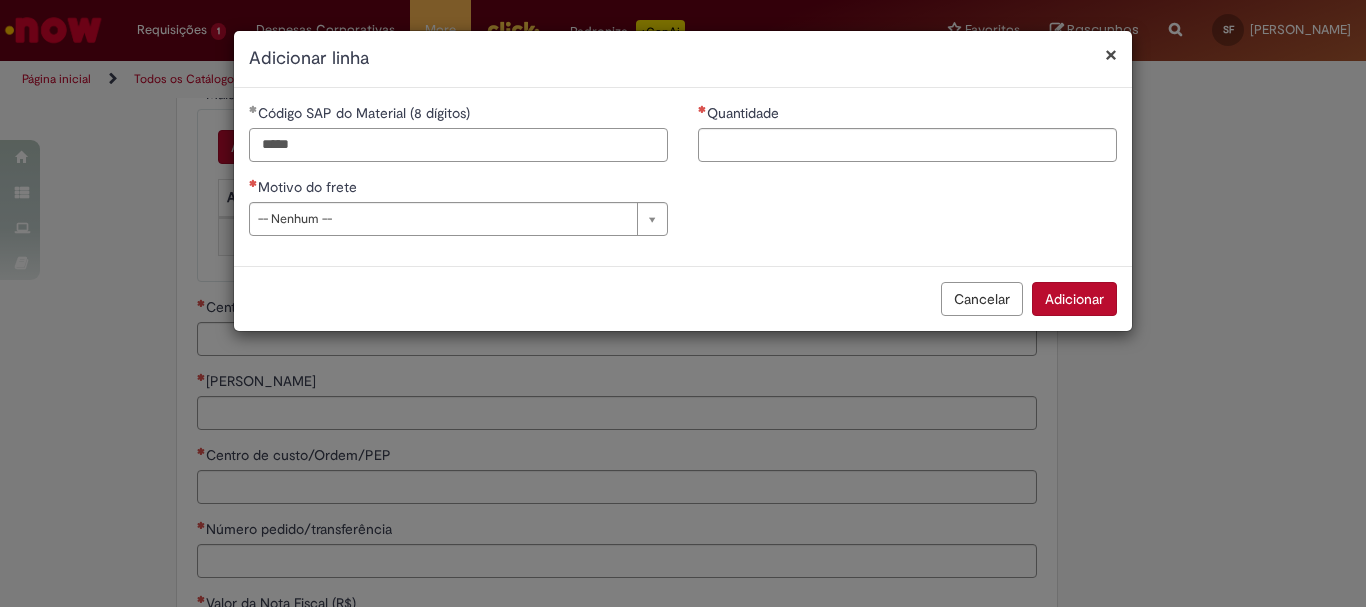 type on "*****" 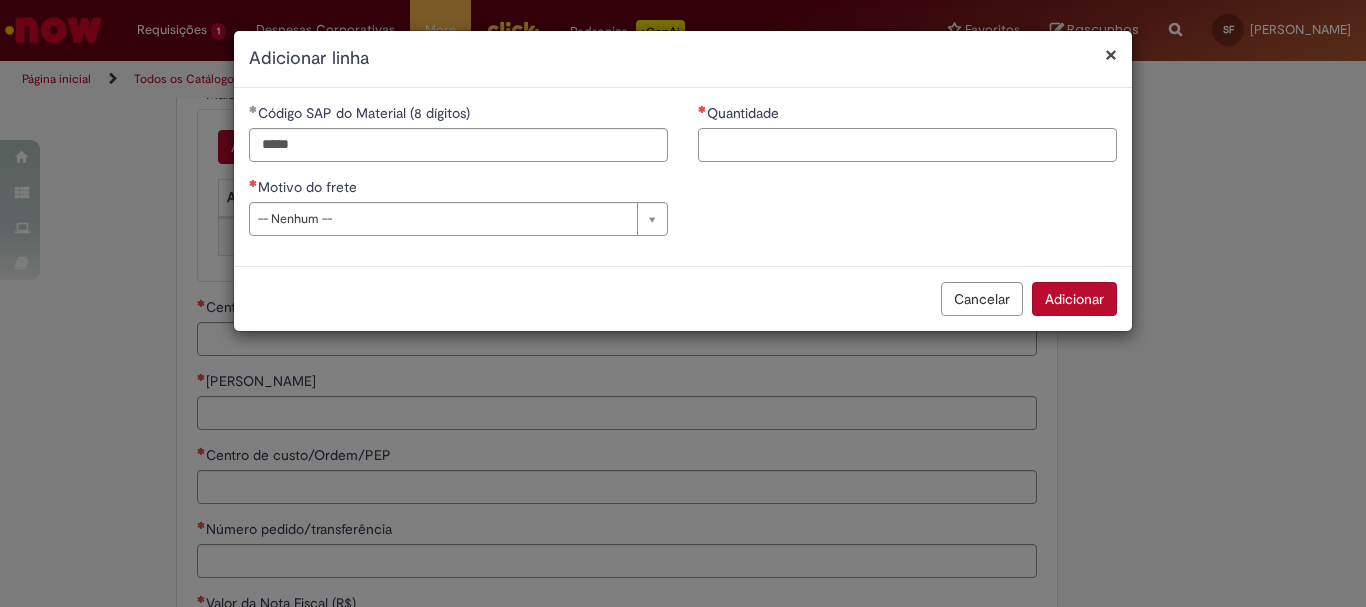 click on "Quantidade" at bounding box center (907, 145) 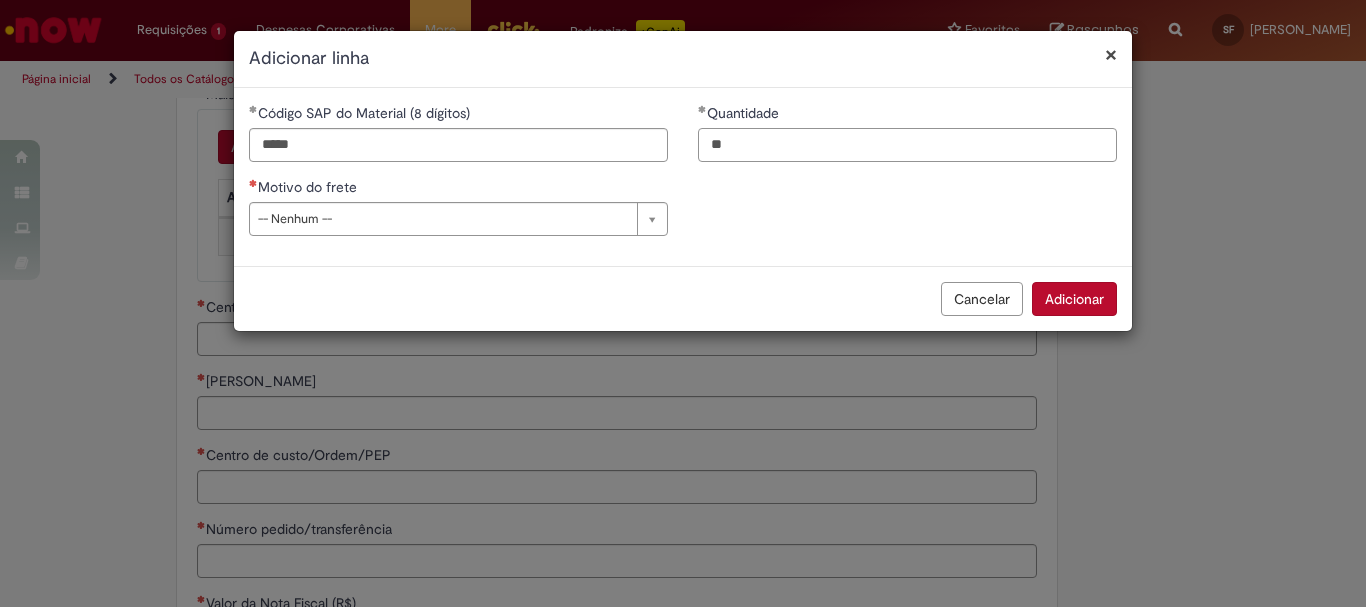 type on "**" 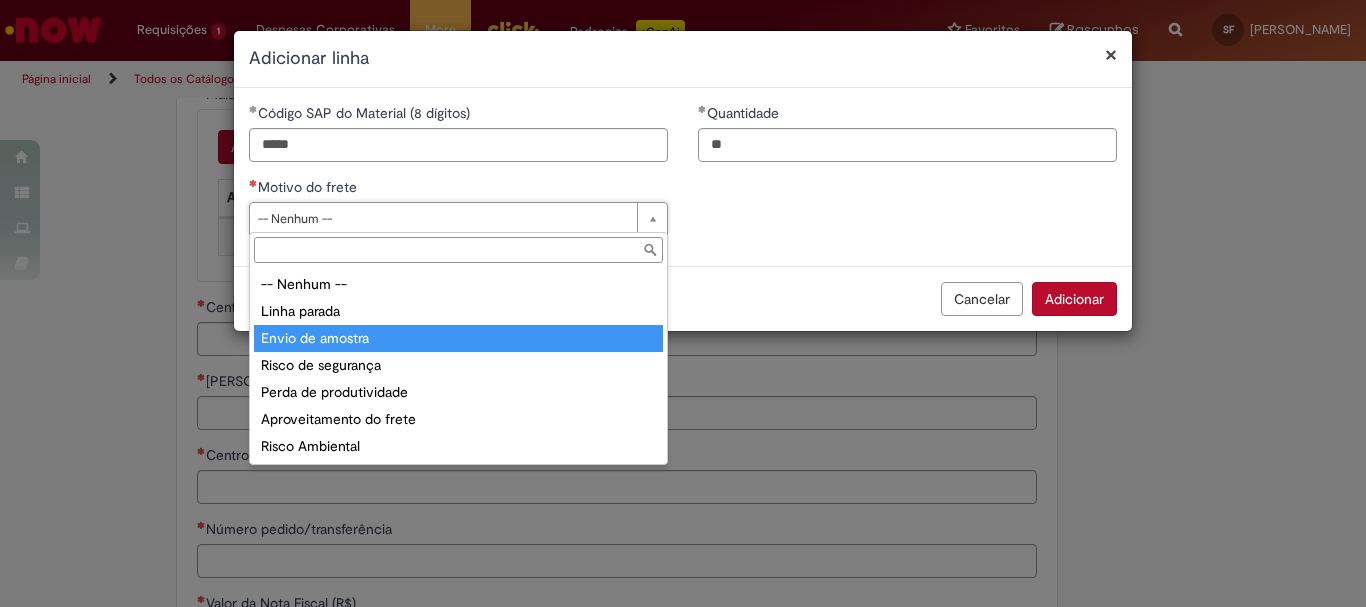 type on "**********" 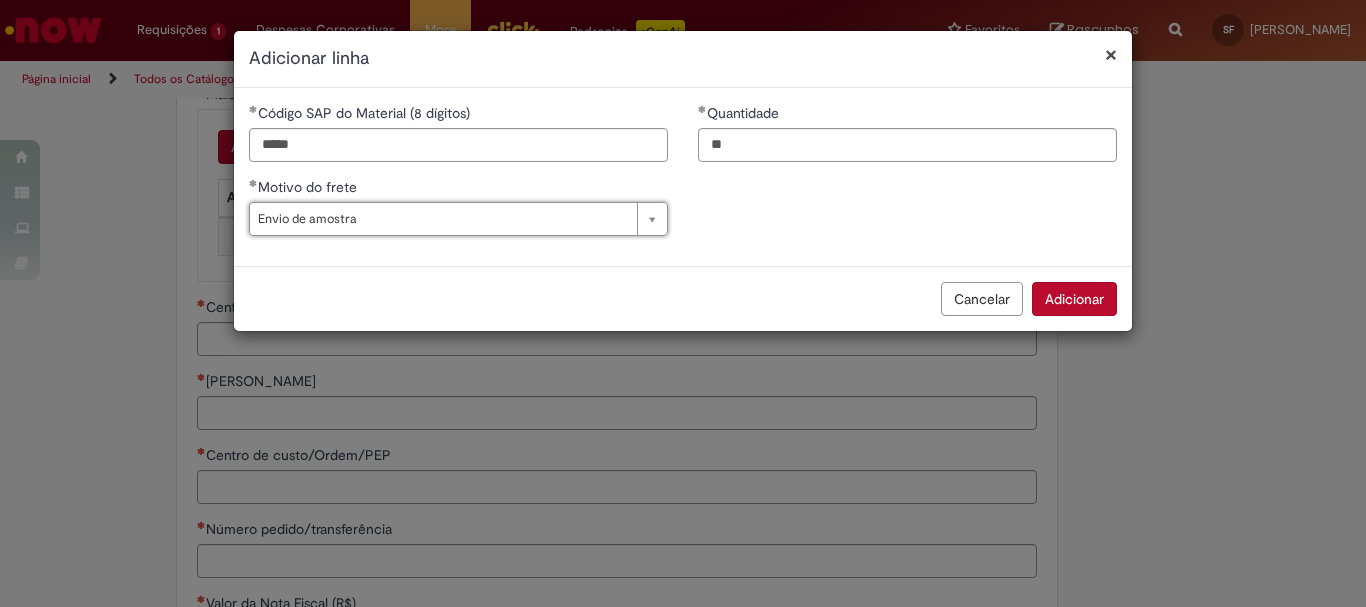 click on "Adicionar" at bounding box center [1074, 299] 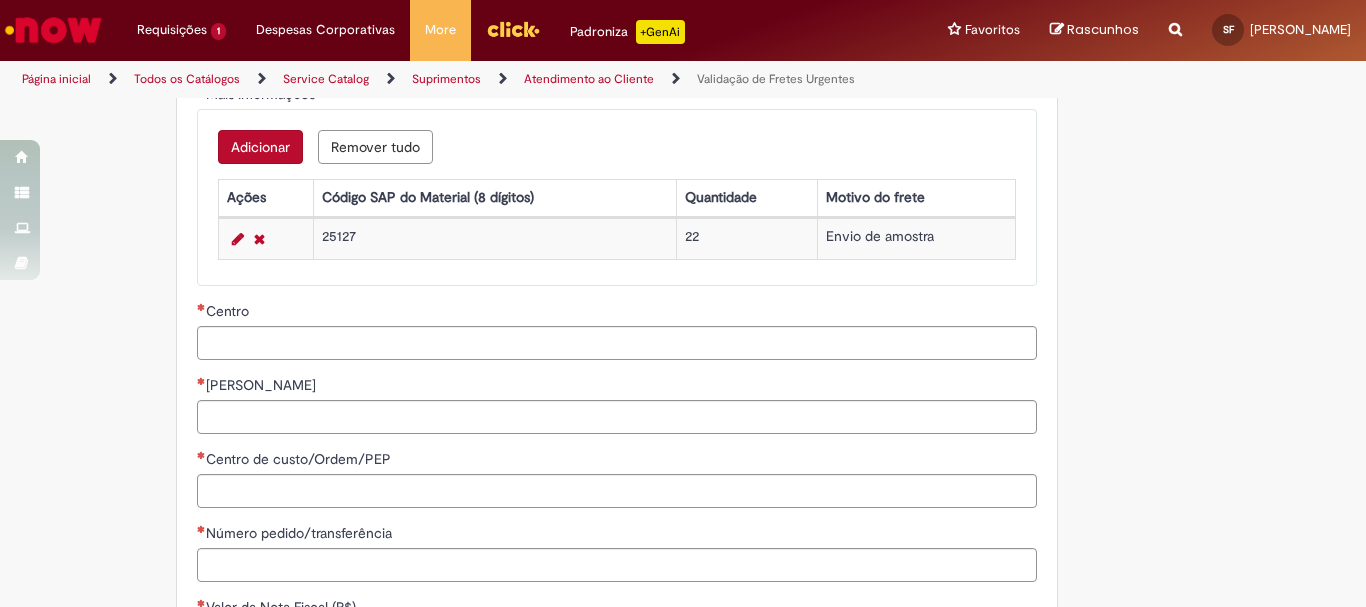 click on "Adicionar" at bounding box center (260, 147) 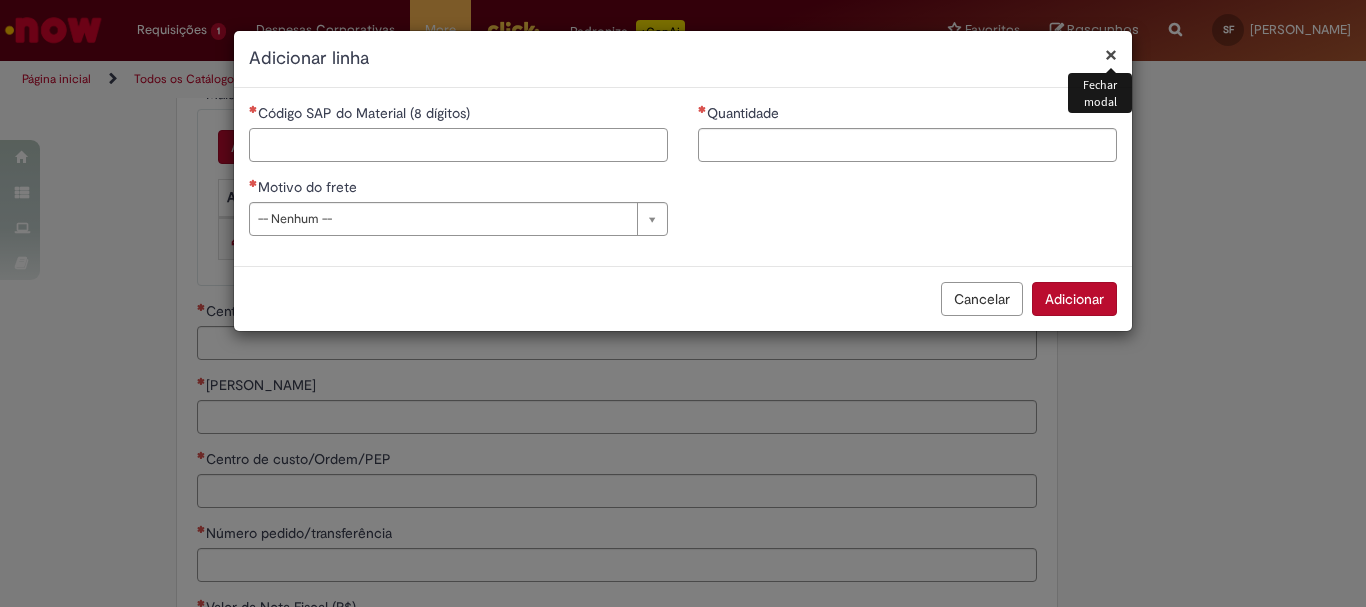 click on "Código SAP do Material (8 dígitos)" at bounding box center [458, 145] 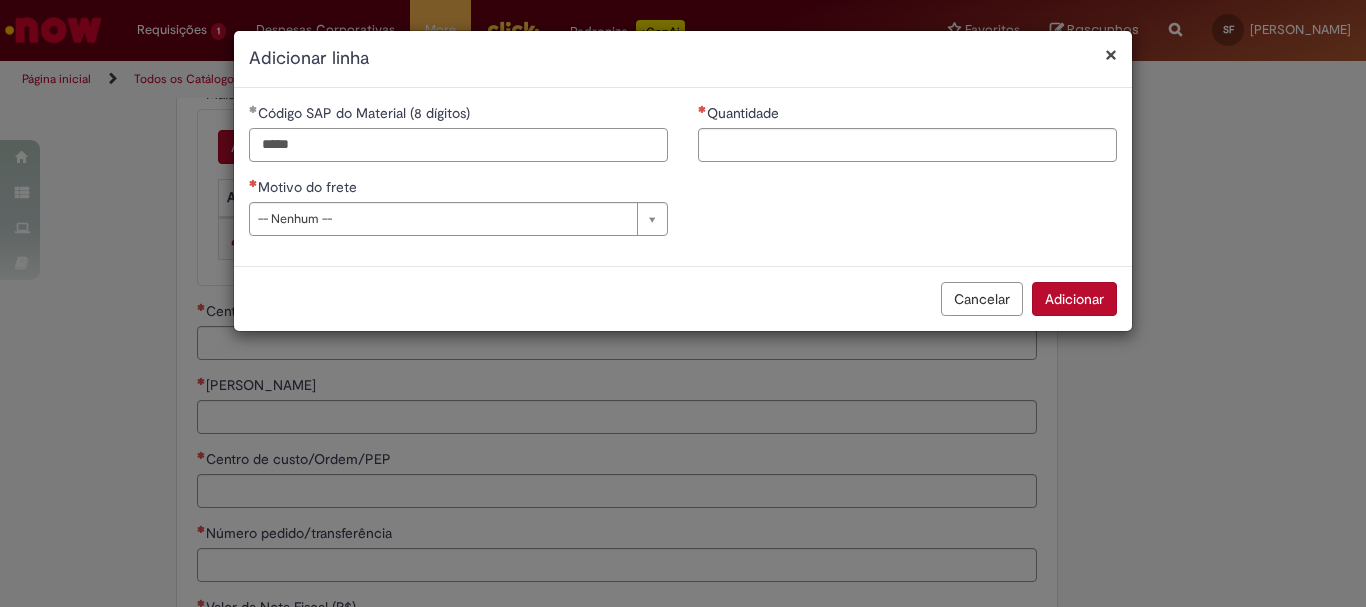 type on "*****" 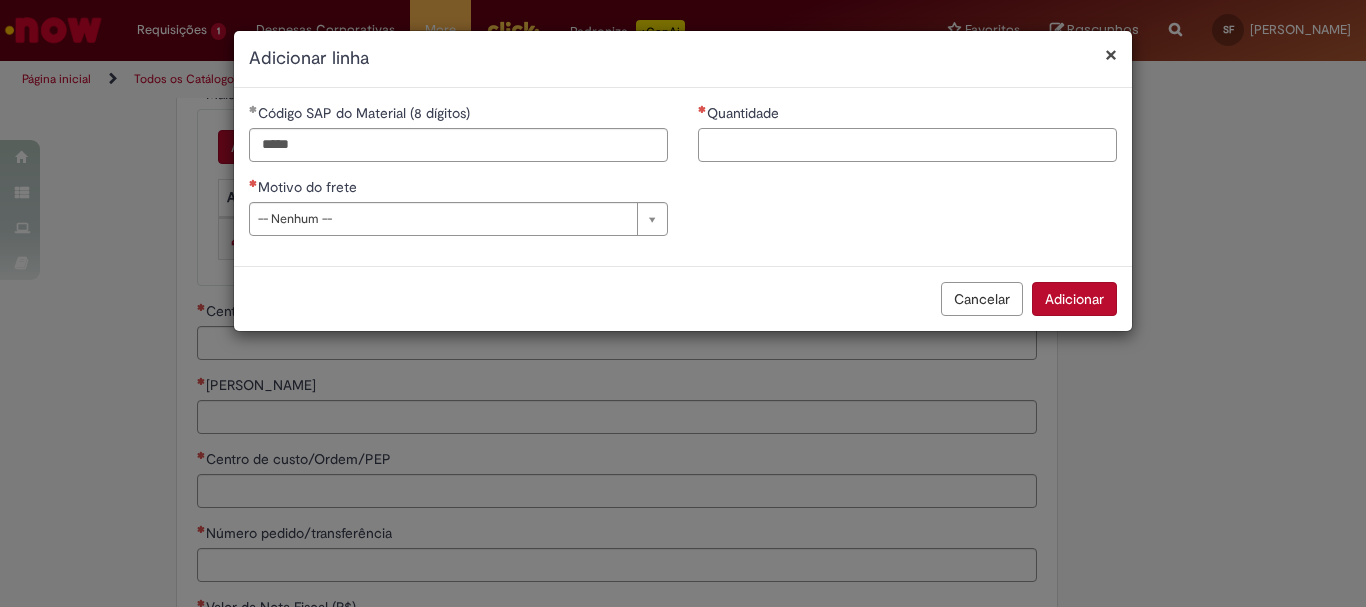 click on "Quantidade" at bounding box center (907, 145) 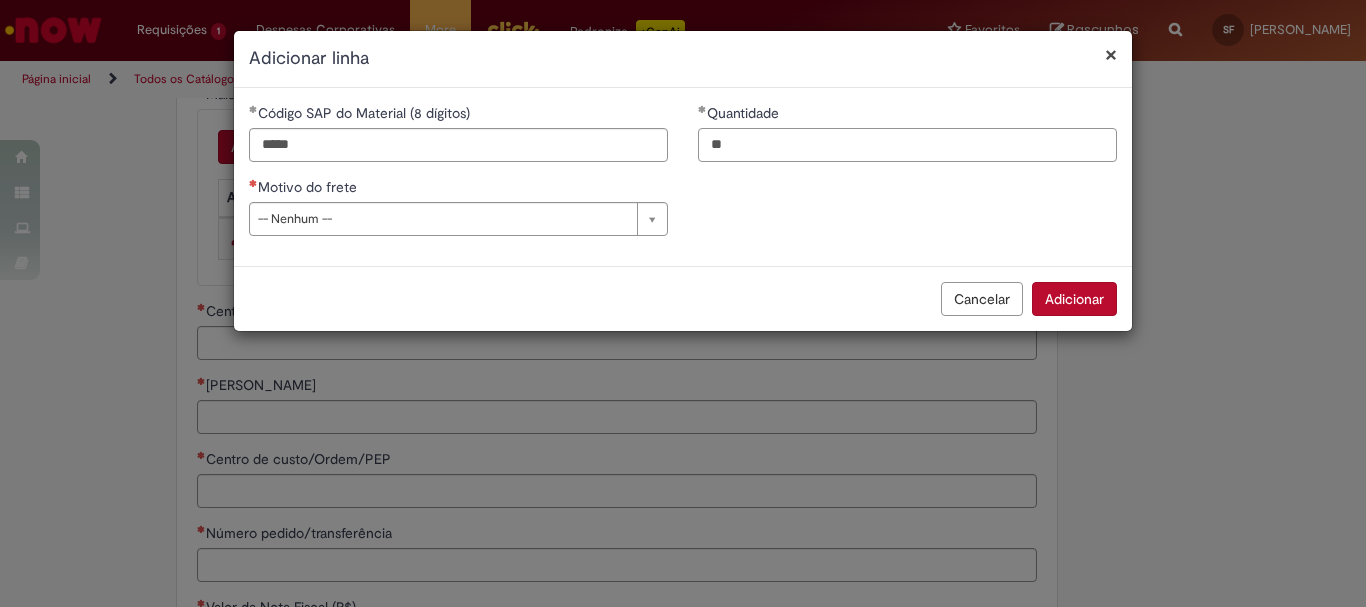 type on "**" 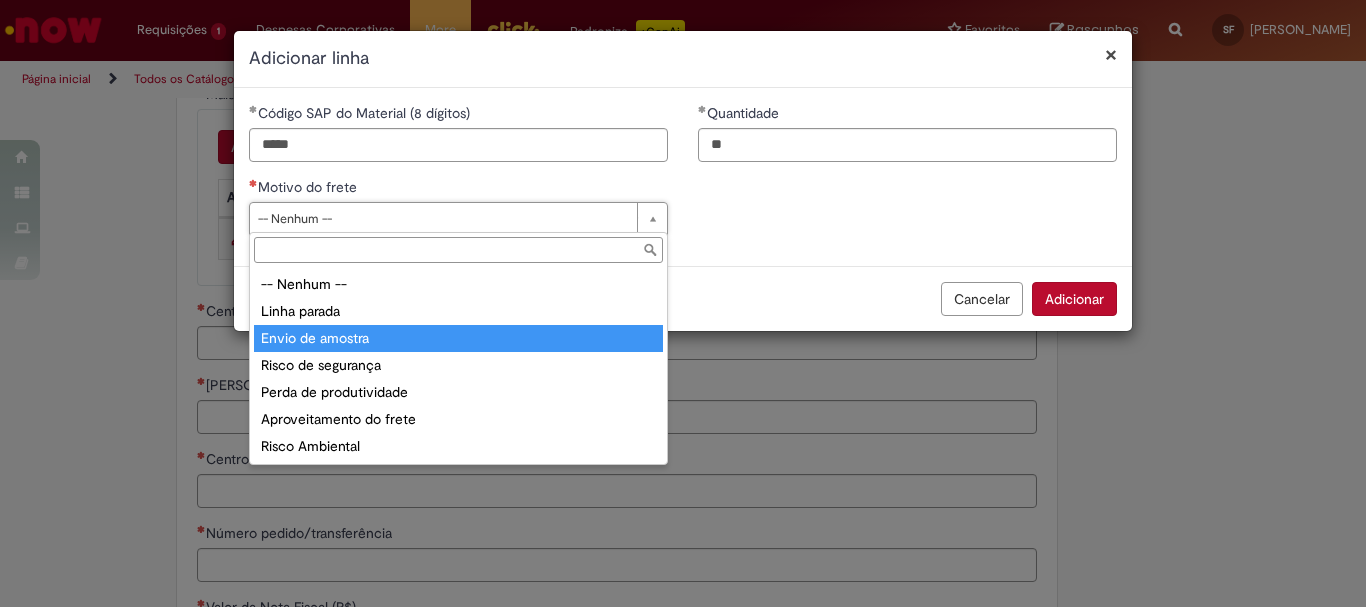 type on "**********" 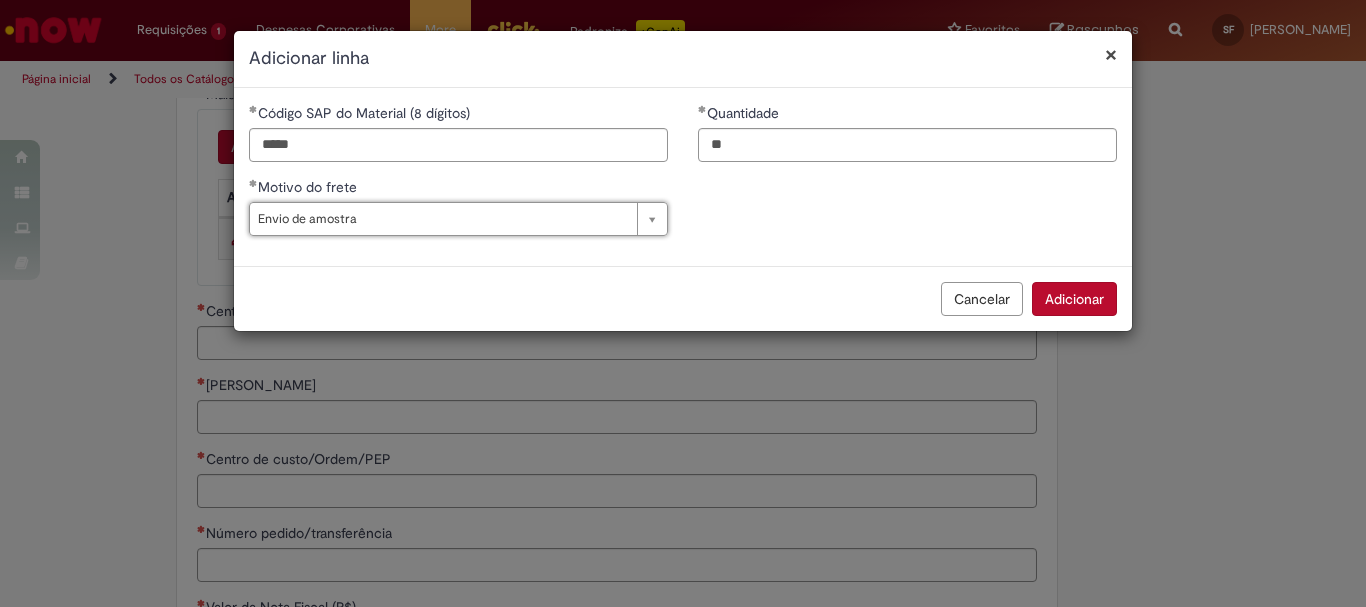 click on "Adicionar" at bounding box center (1074, 299) 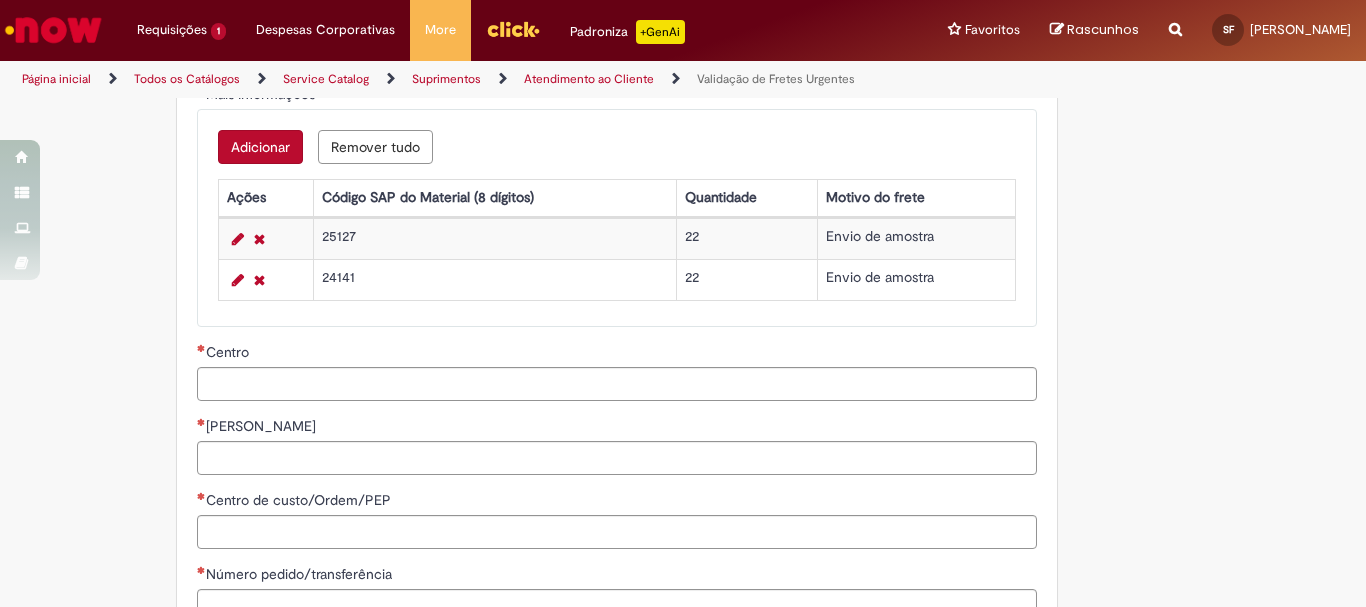 click on "Adicionar" at bounding box center [260, 147] 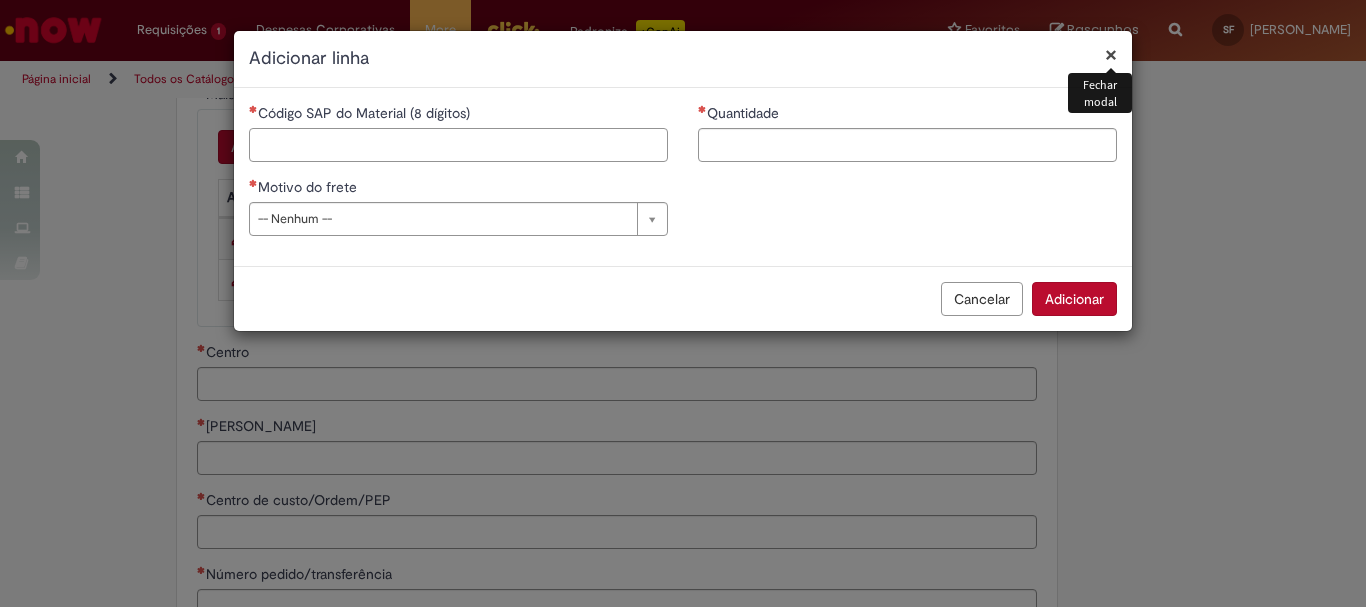 click on "Código SAP do Material (8 dígitos)" at bounding box center (458, 145) 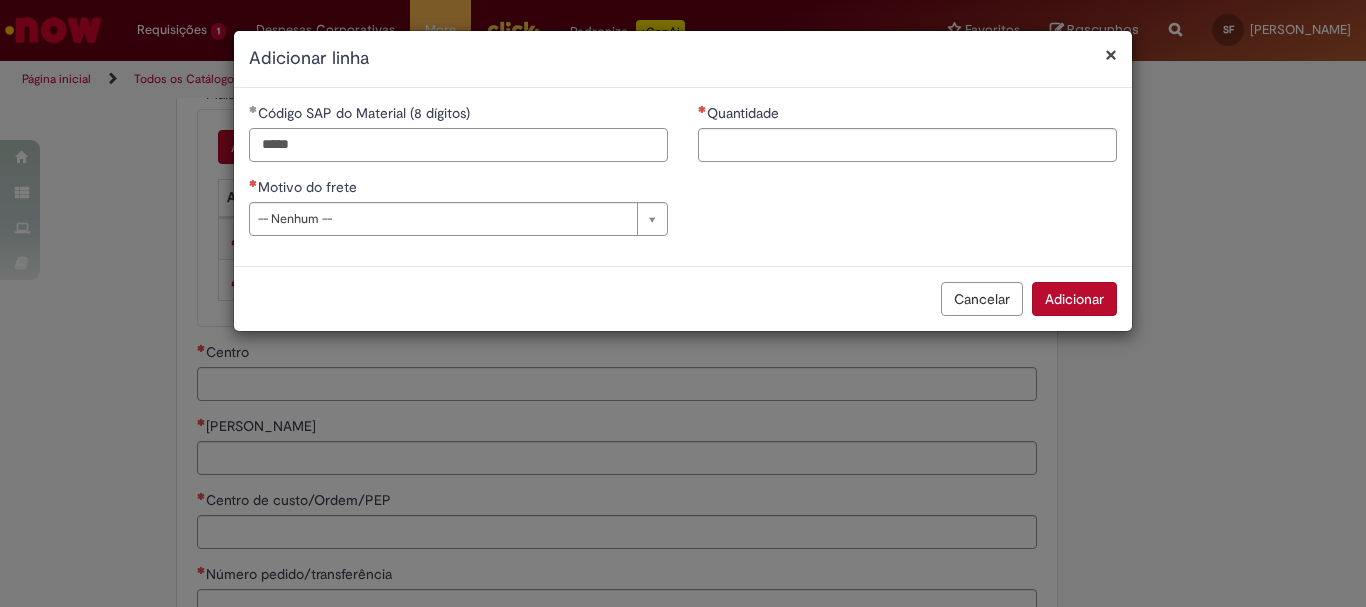 type on "*****" 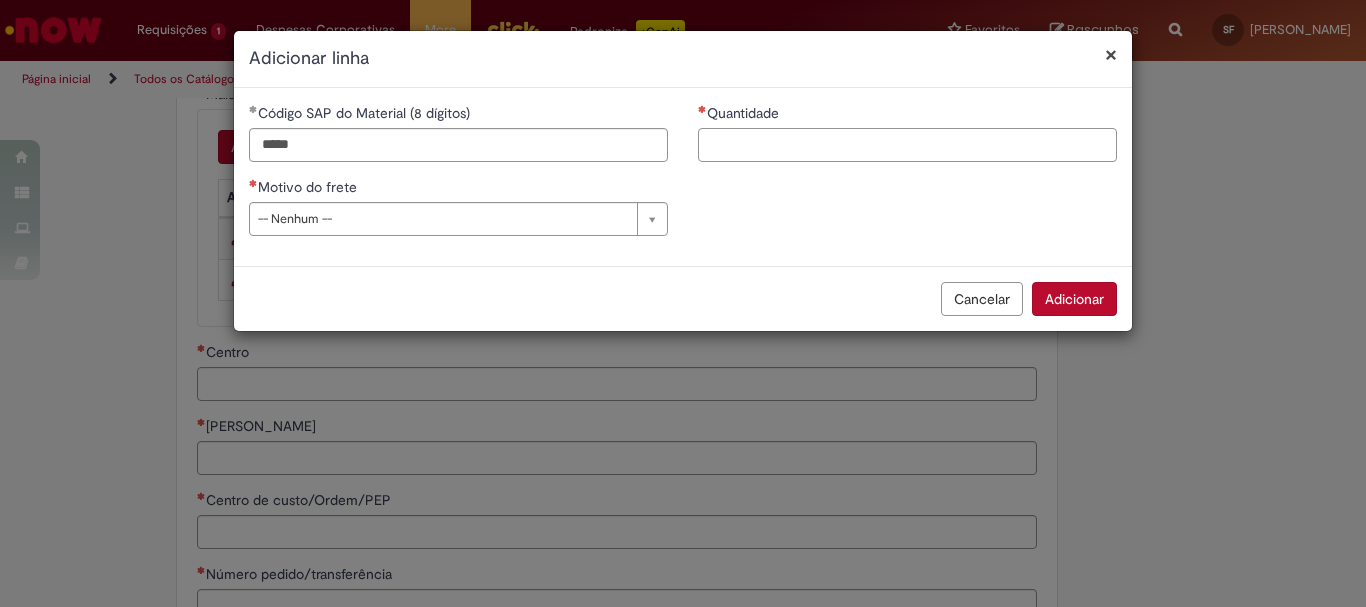 click on "Quantidade" at bounding box center [907, 145] 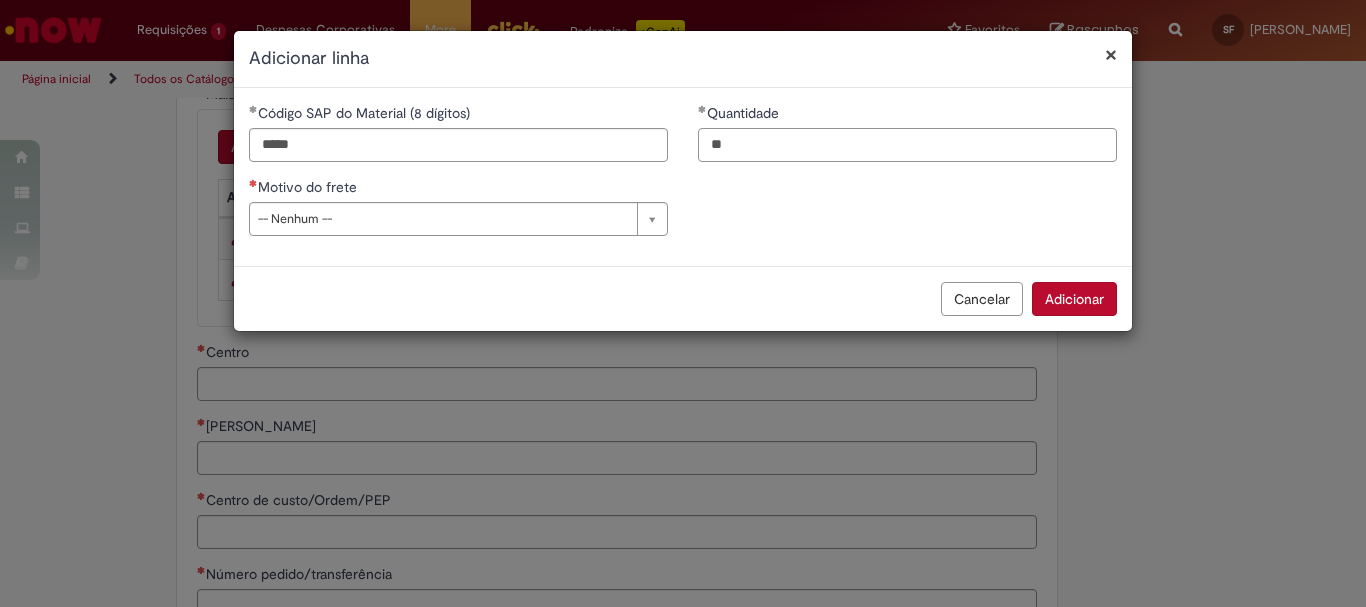type on "**" 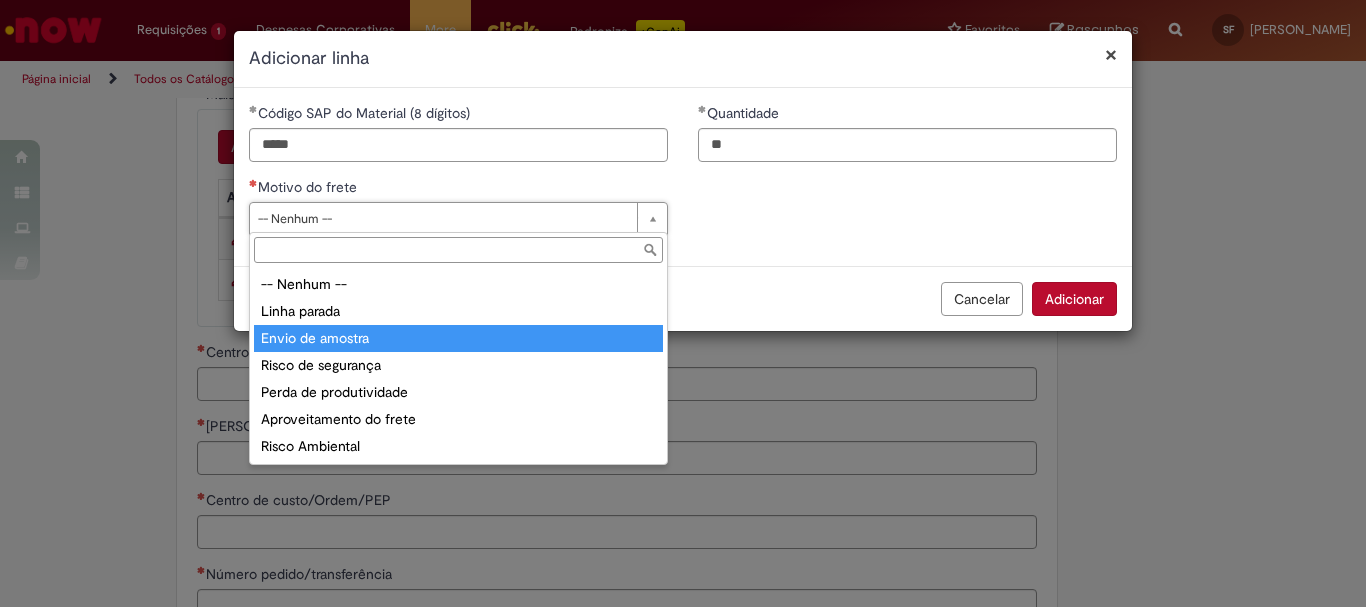 type on "**********" 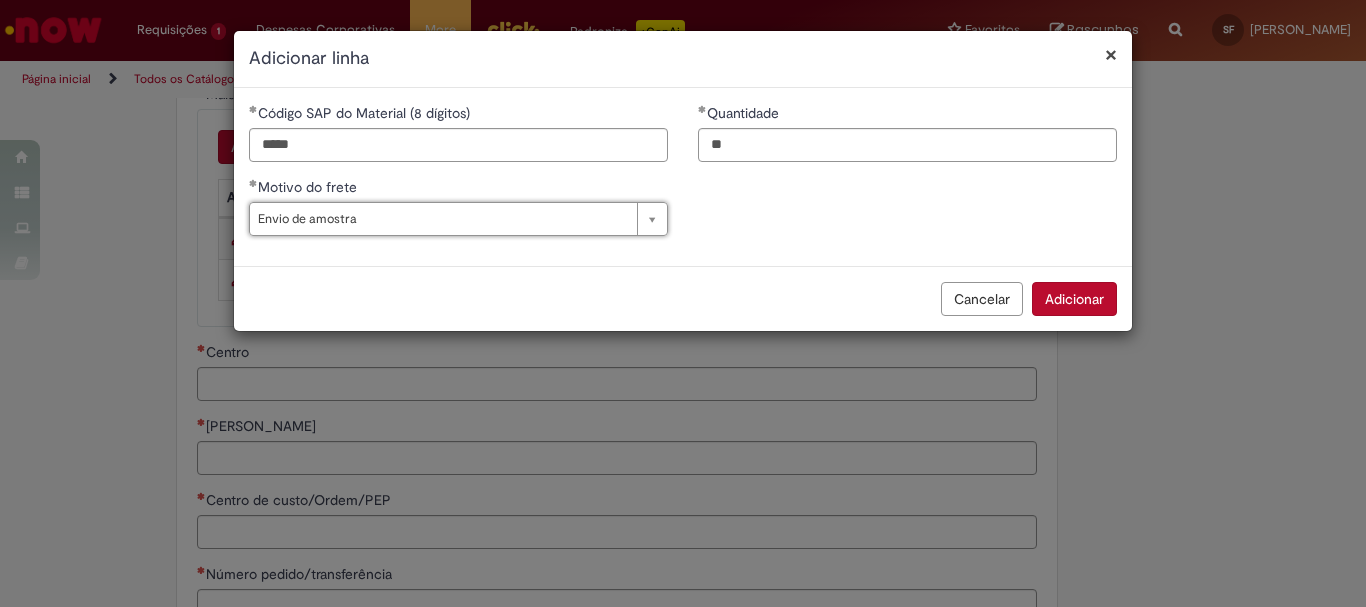 drag, startPoint x: 1068, startPoint y: 294, endPoint x: 1047, endPoint y: 299, distance: 21.587032 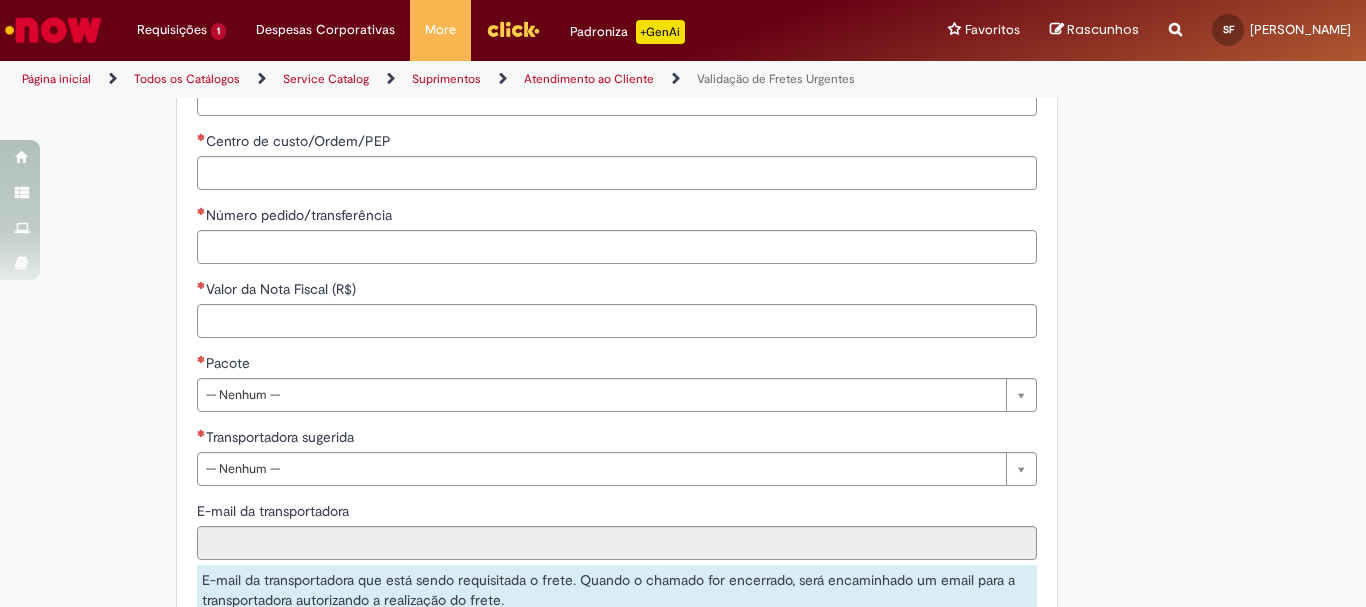 scroll, scrollTop: 1395, scrollLeft: 0, axis: vertical 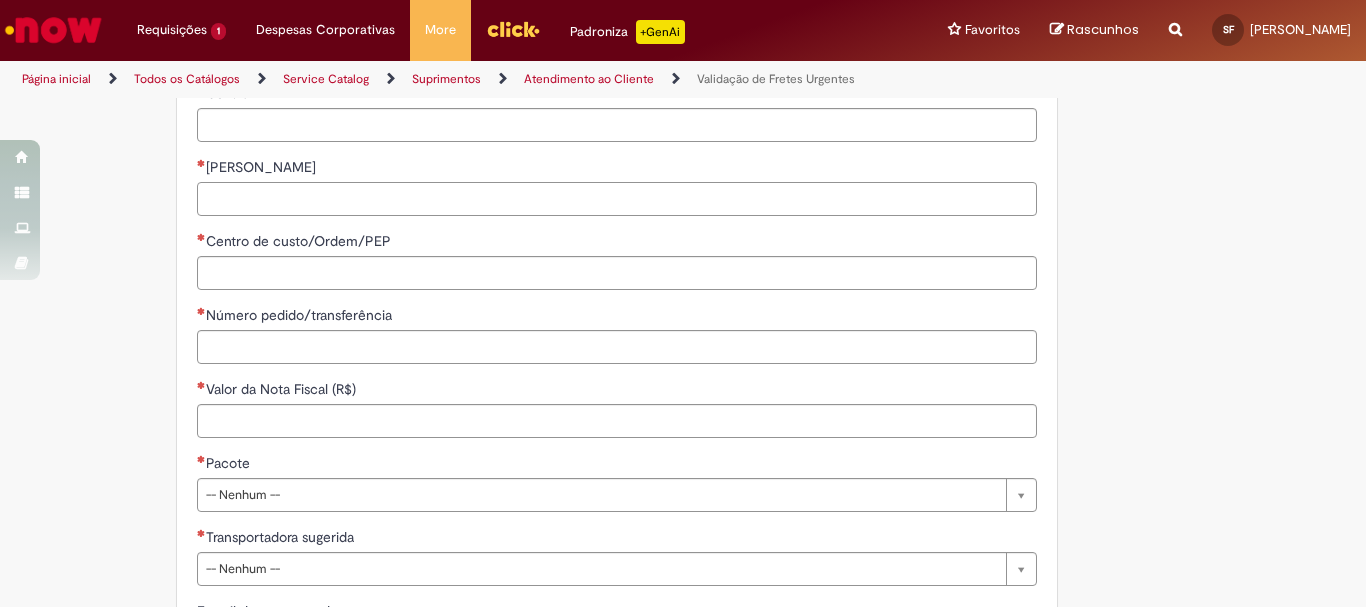 click on "Conta Razão" at bounding box center [617, 199] 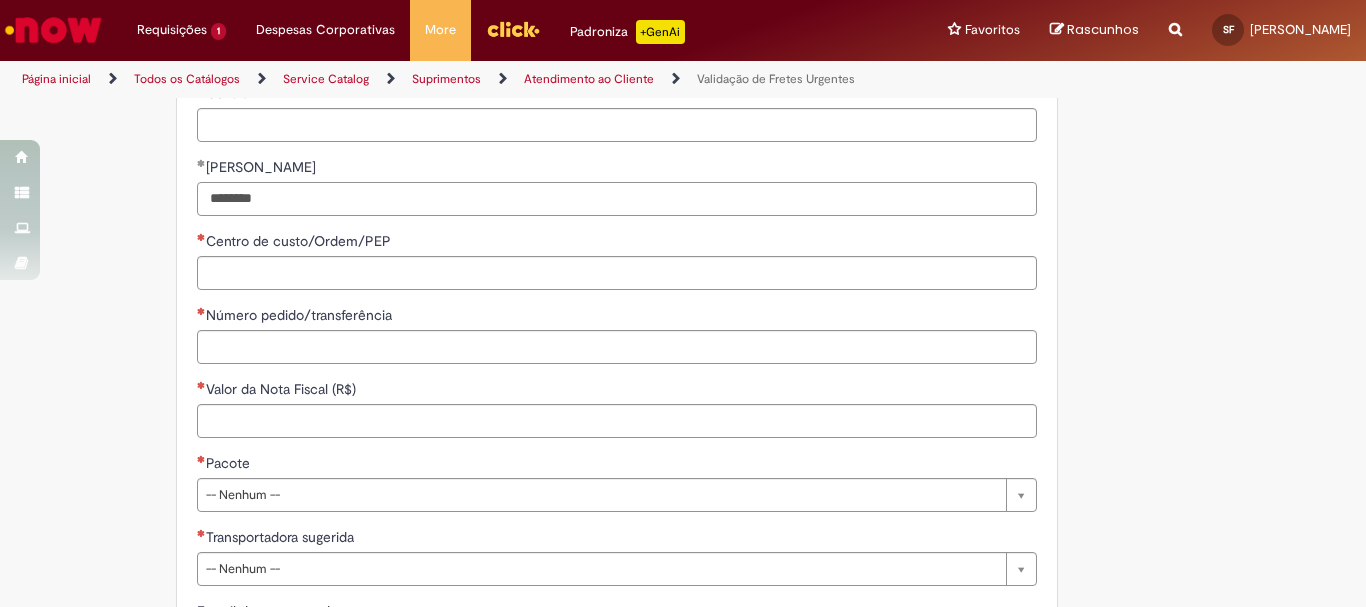 type on "********" 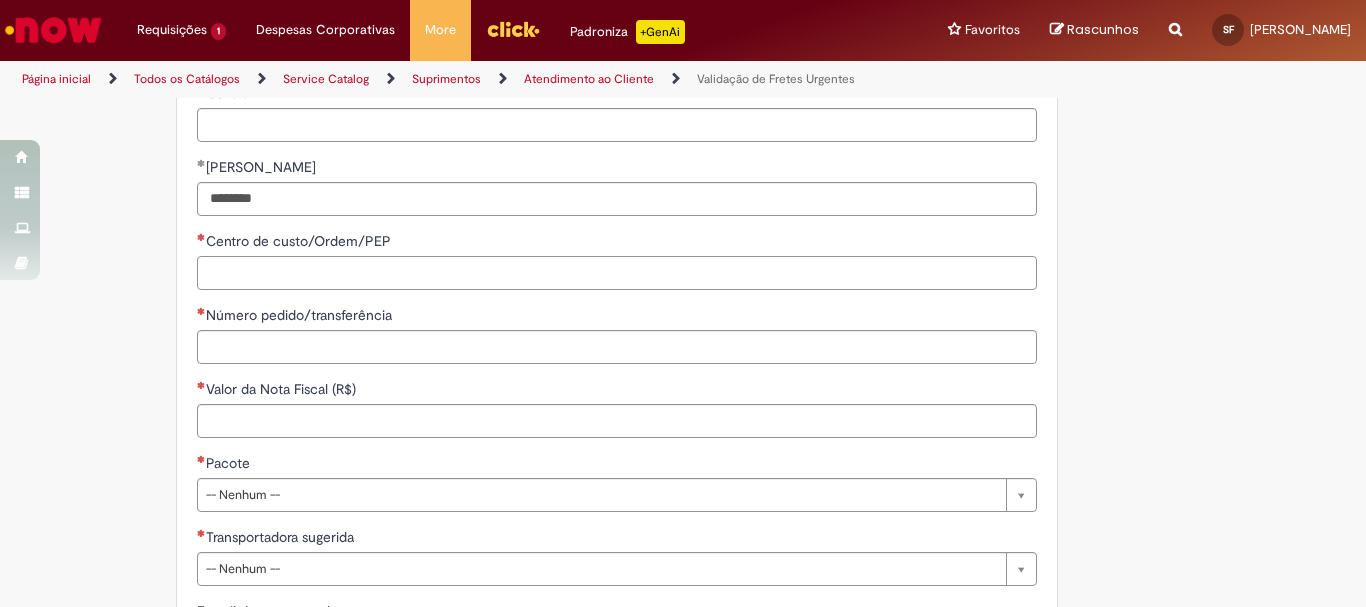 click on "Centro de custo/Ordem/PEP" at bounding box center [617, 273] 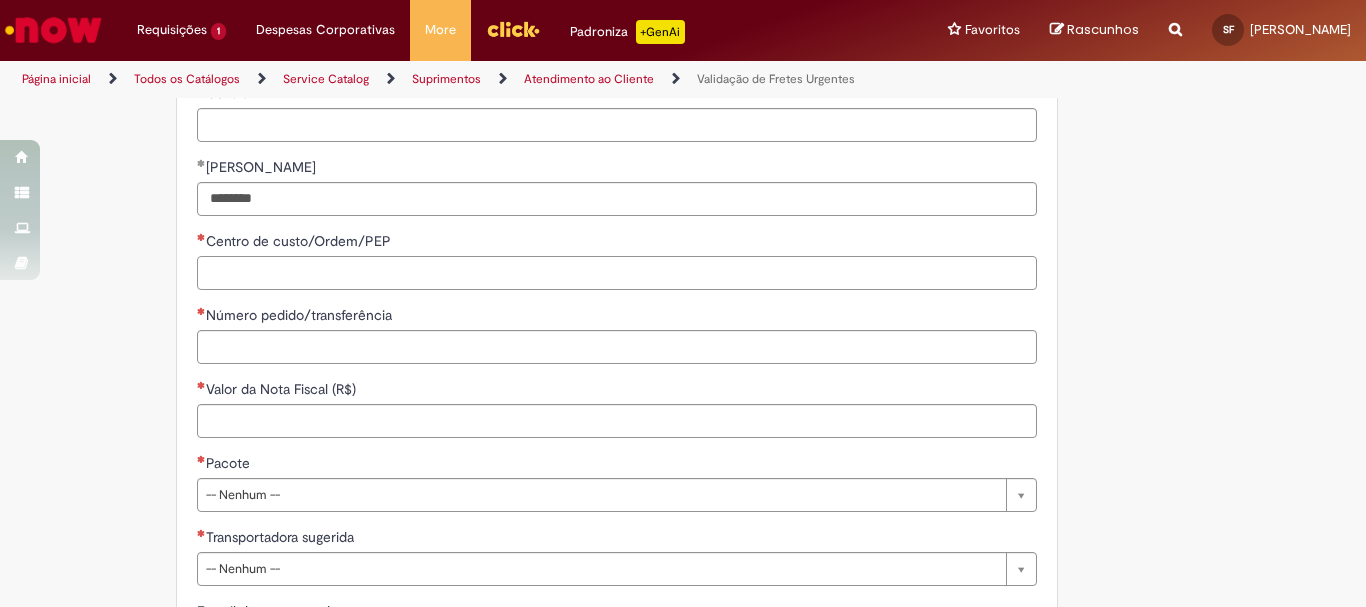 paste on "**********" 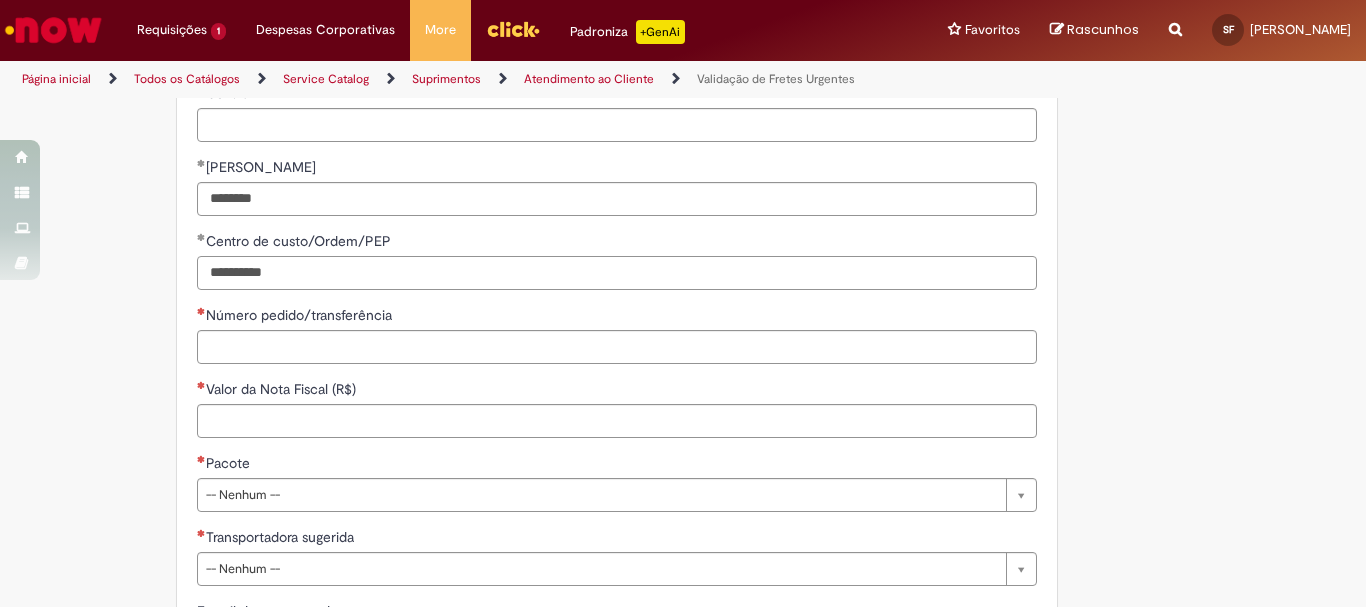 scroll, scrollTop: 895, scrollLeft: 0, axis: vertical 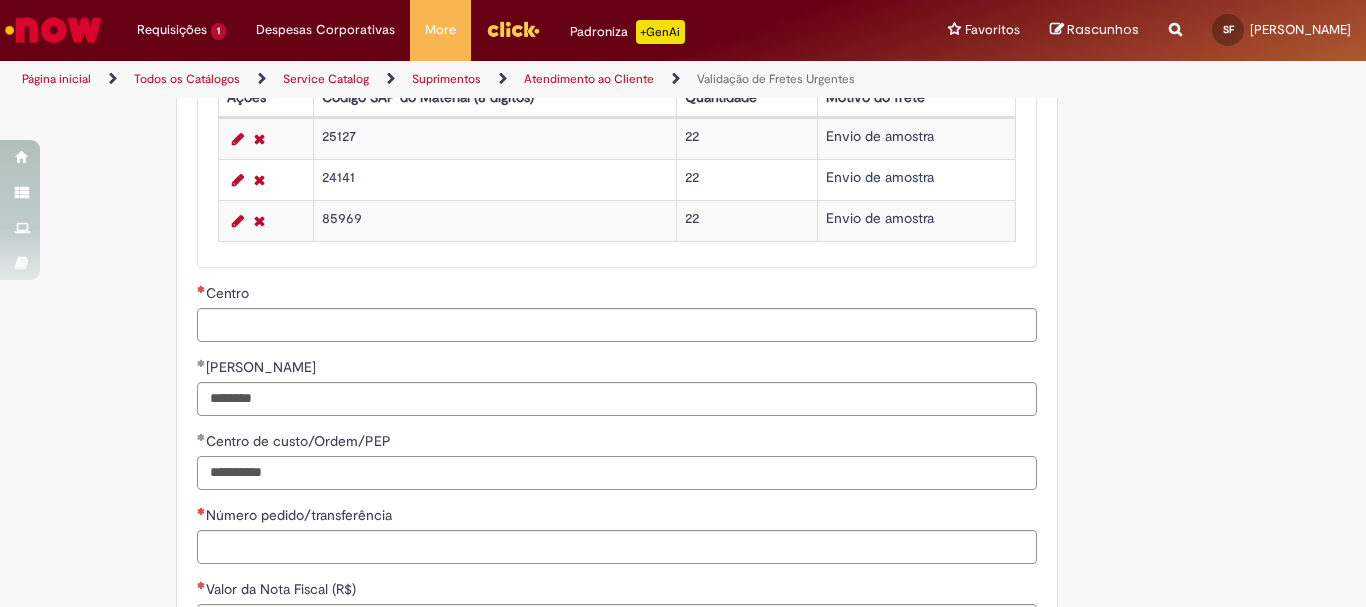 type on "**********" 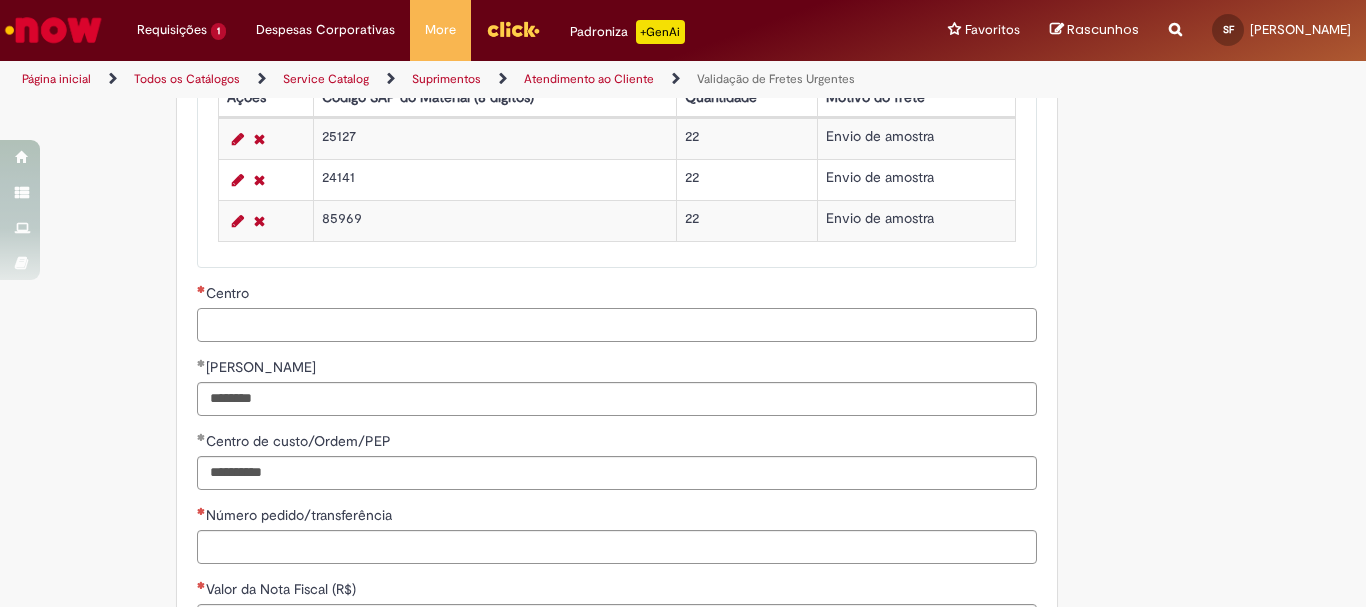 click on "Centro" at bounding box center (617, 325) 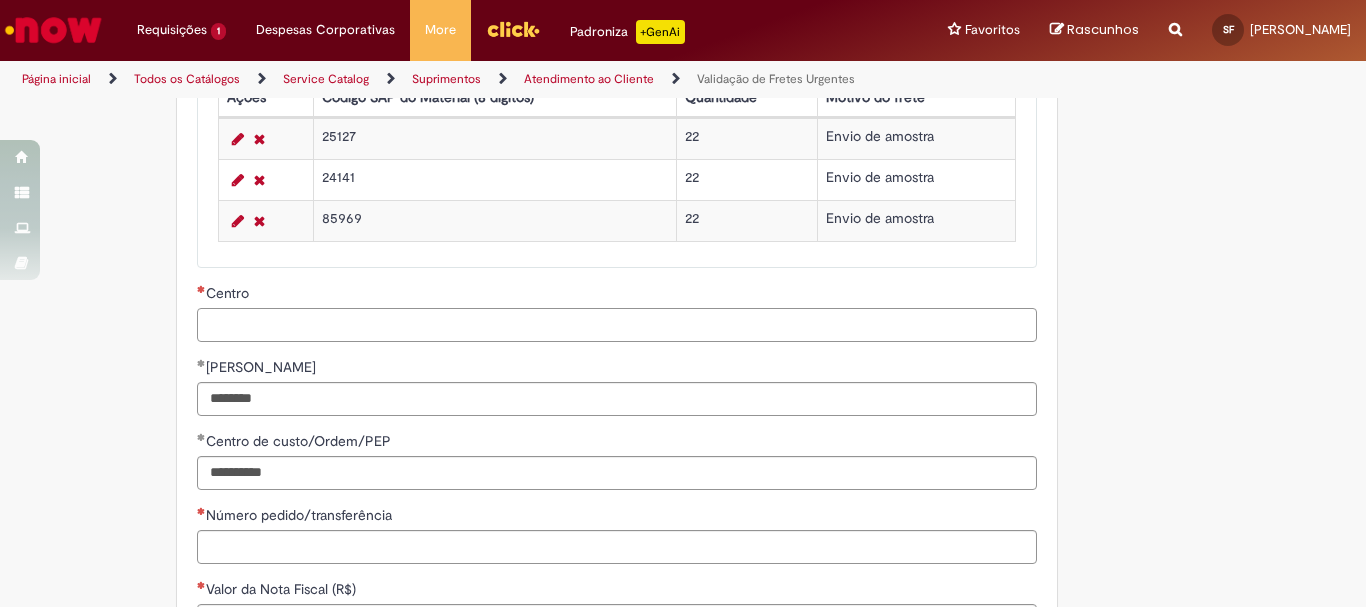paste on "**********" 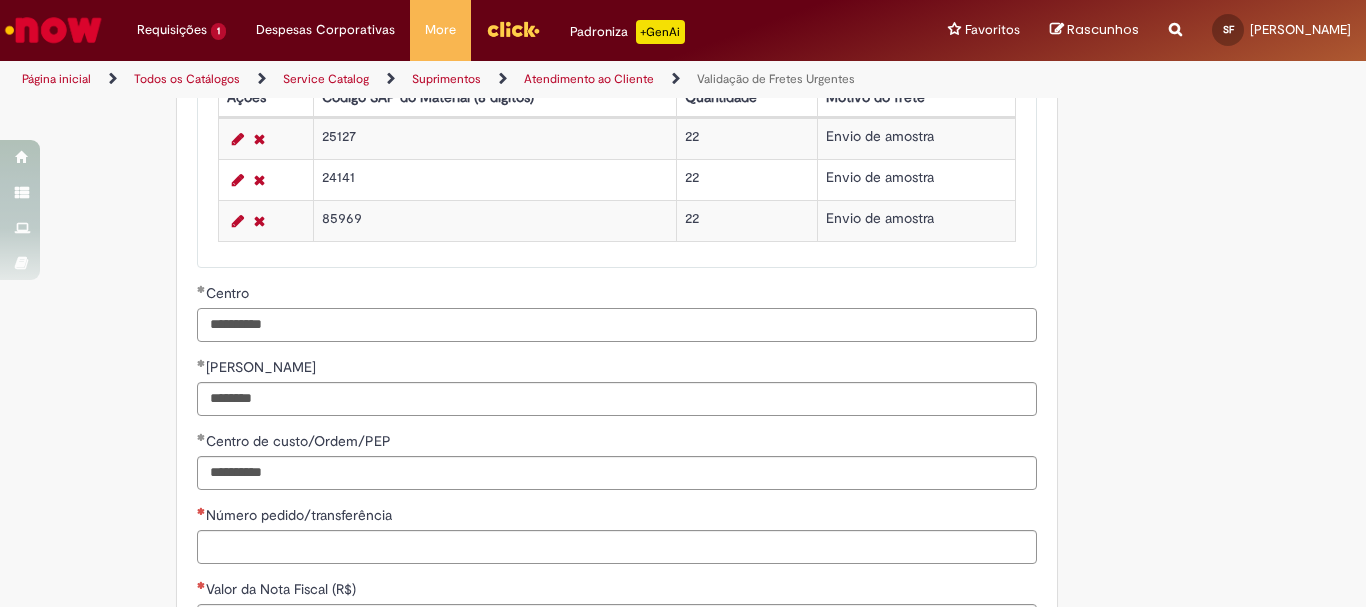 scroll, scrollTop: 995, scrollLeft: 0, axis: vertical 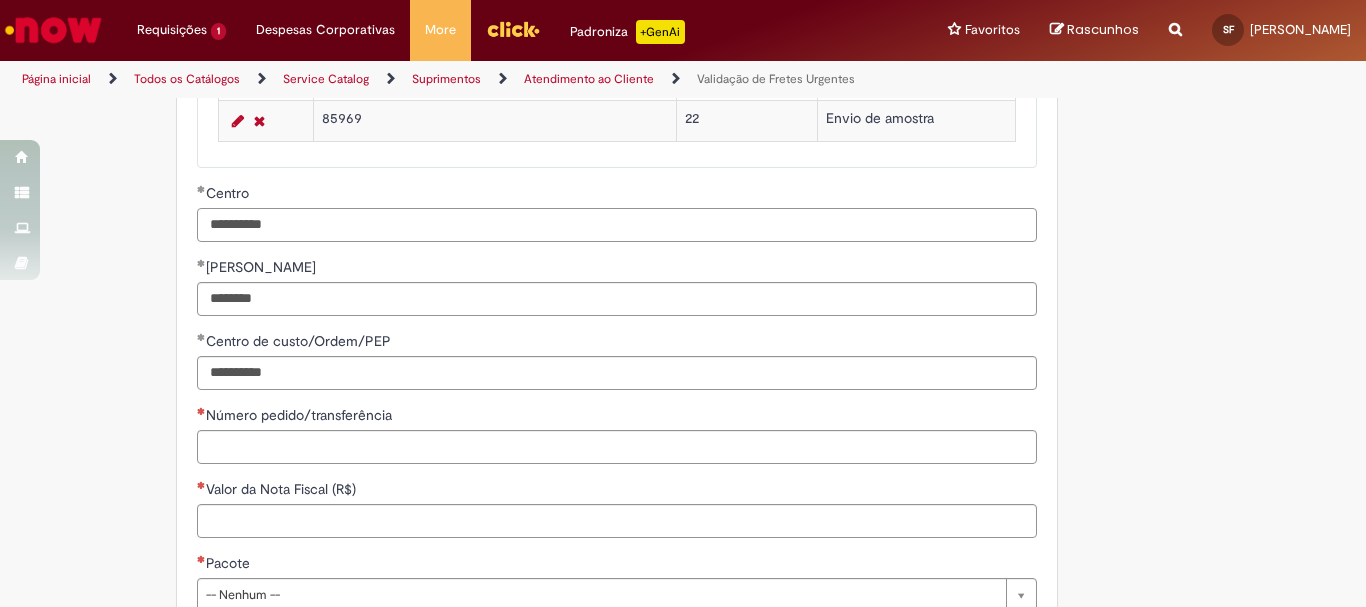 type on "**********" 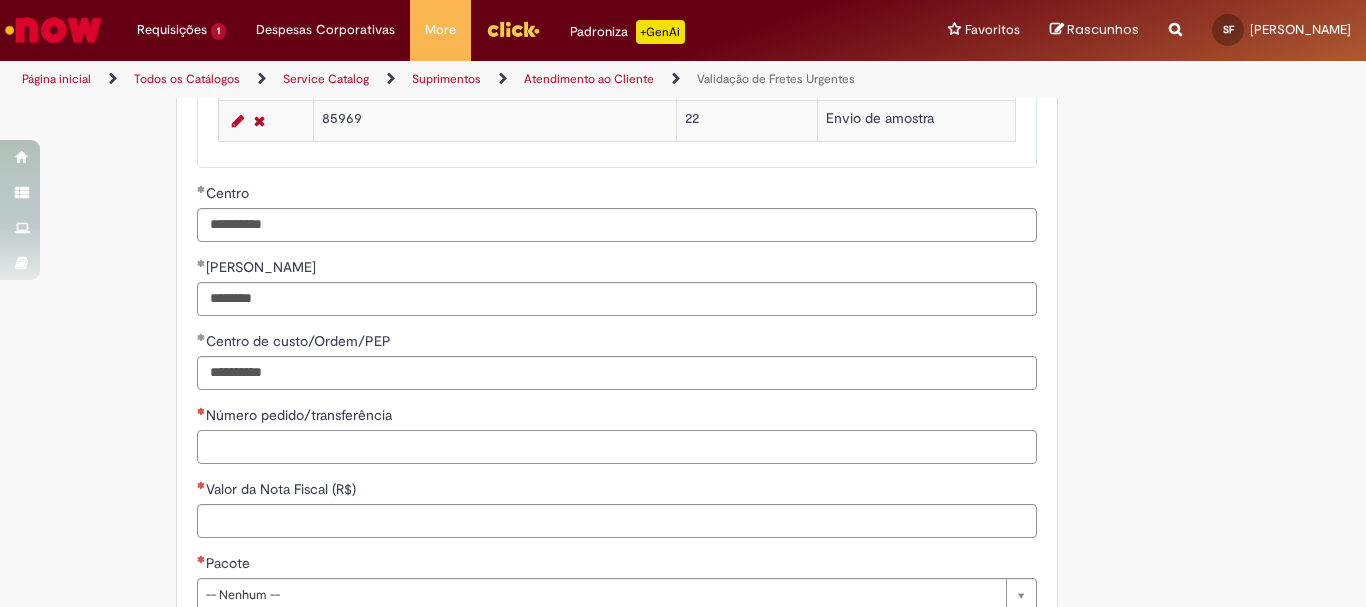 click on "Número pedido/transferência" at bounding box center [617, 447] 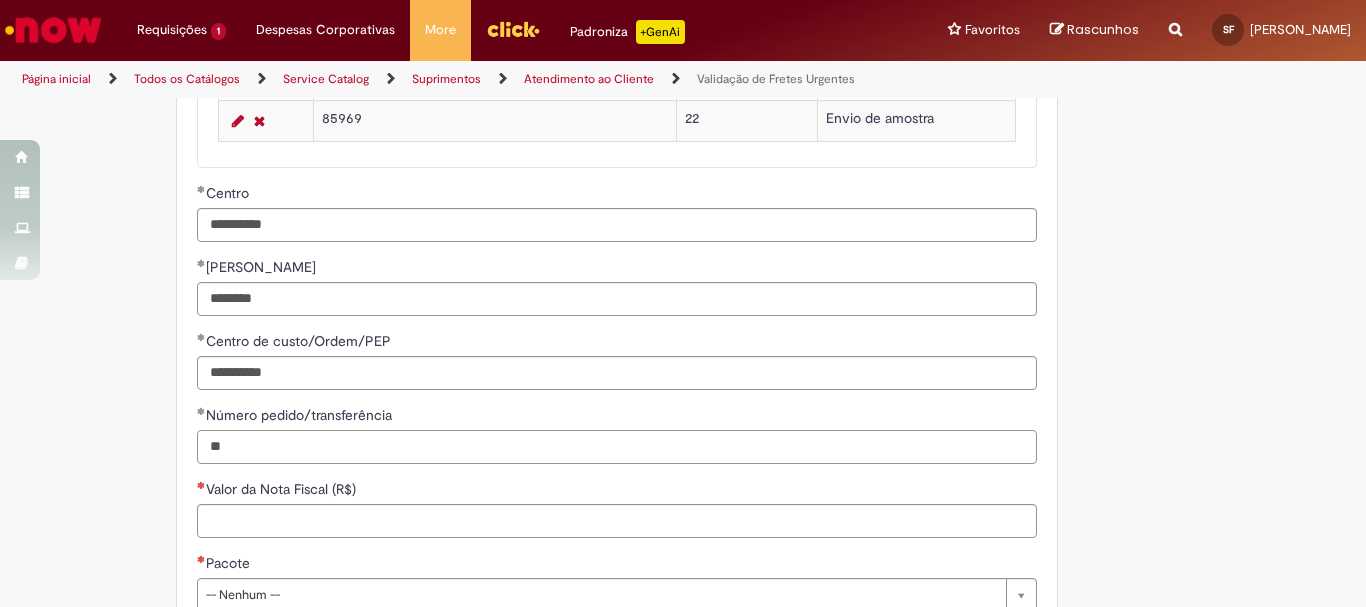 type on "*" 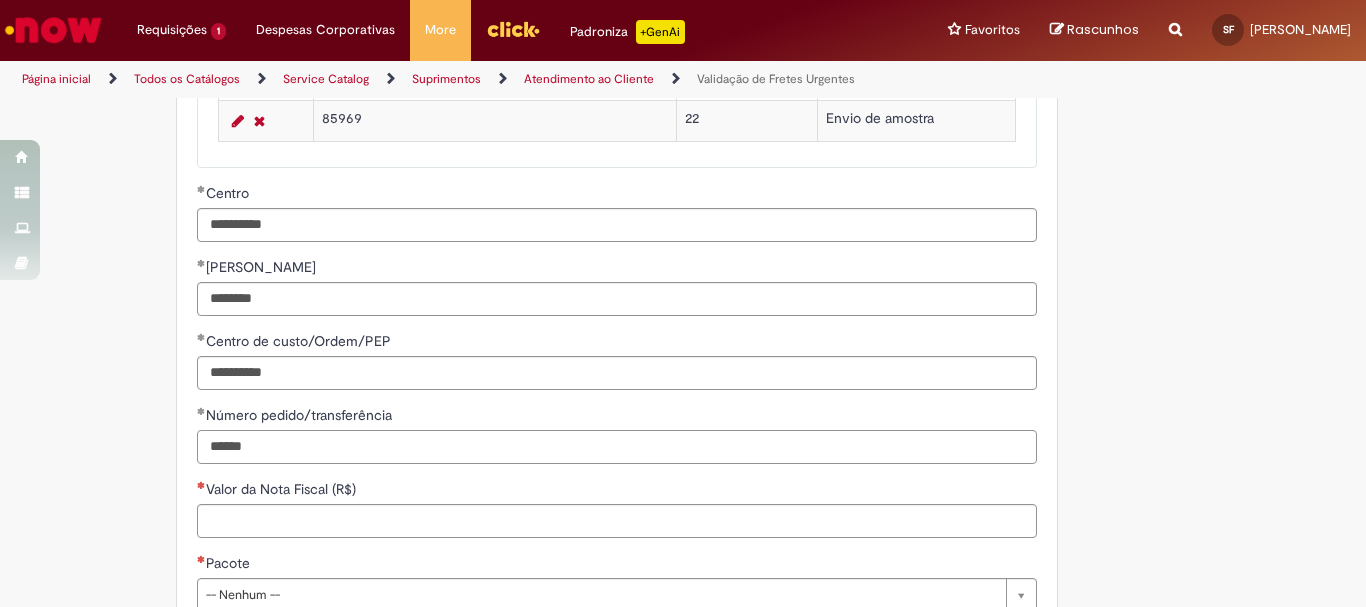 type on "******" 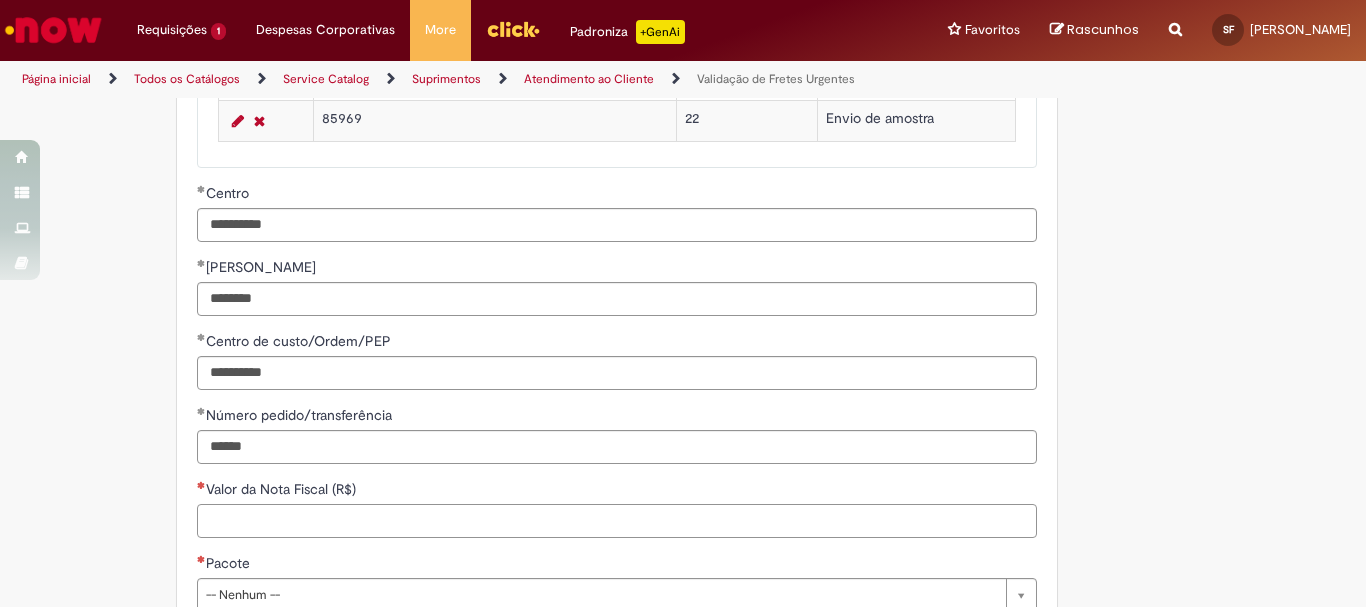 click on "Valor da Nota Fiscal (R$)" at bounding box center [617, 521] 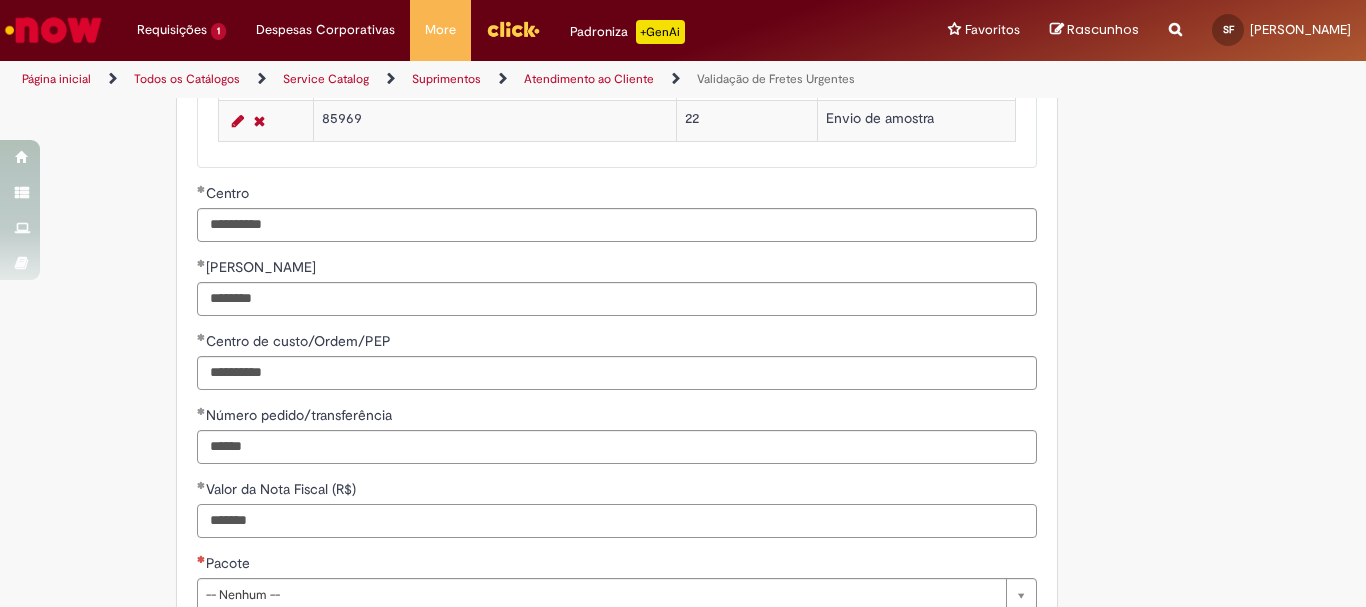 scroll, scrollTop: 1095, scrollLeft: 0, axis: vertical 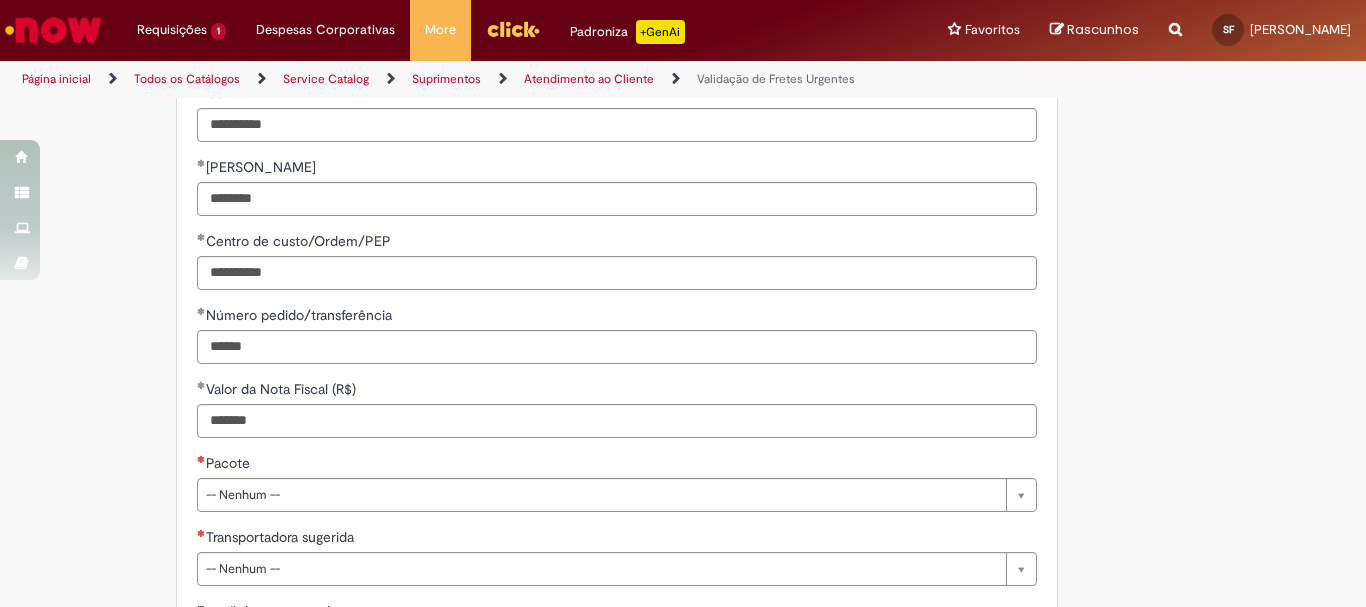 type on "**********" 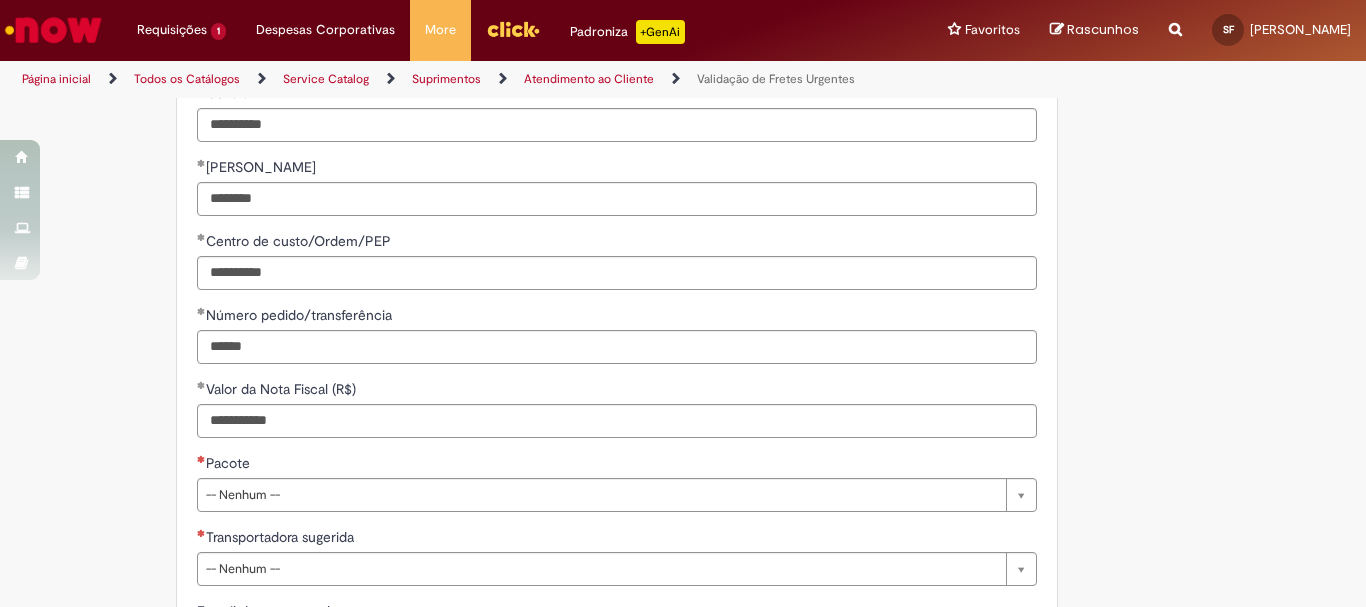 click on "Pacote" at bounding box center [617, 465] 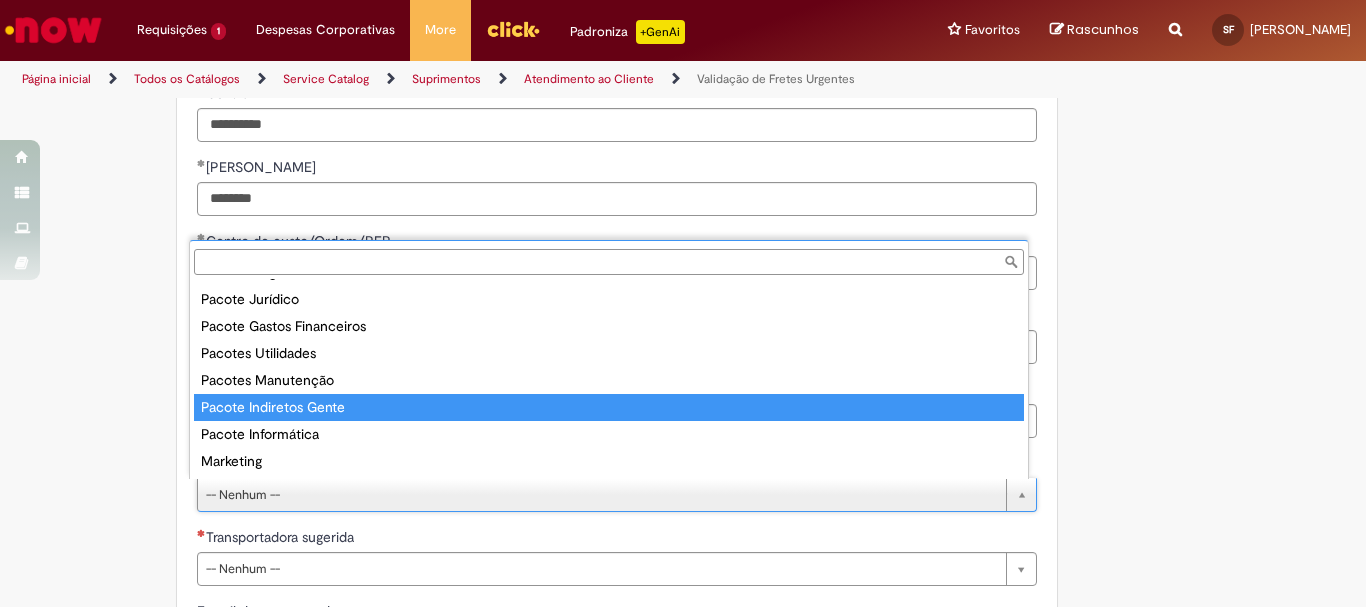 scroll, scrollTop: 5, scrollLeft: 0, axis: vertical 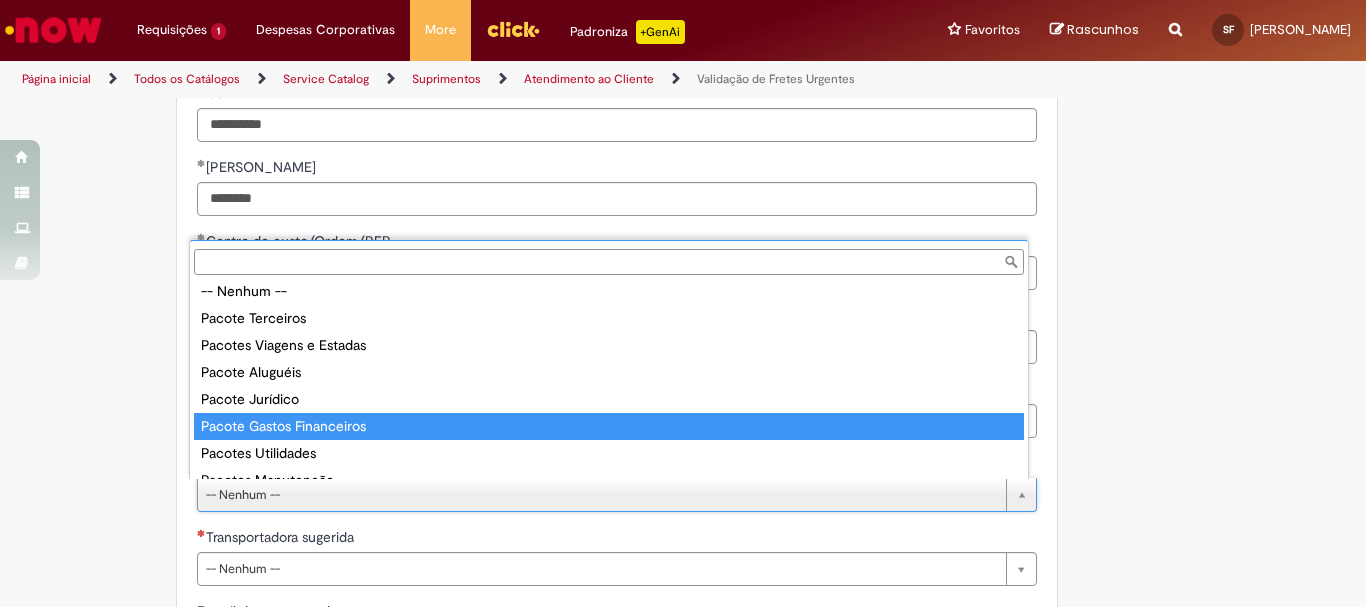 type on "**********" 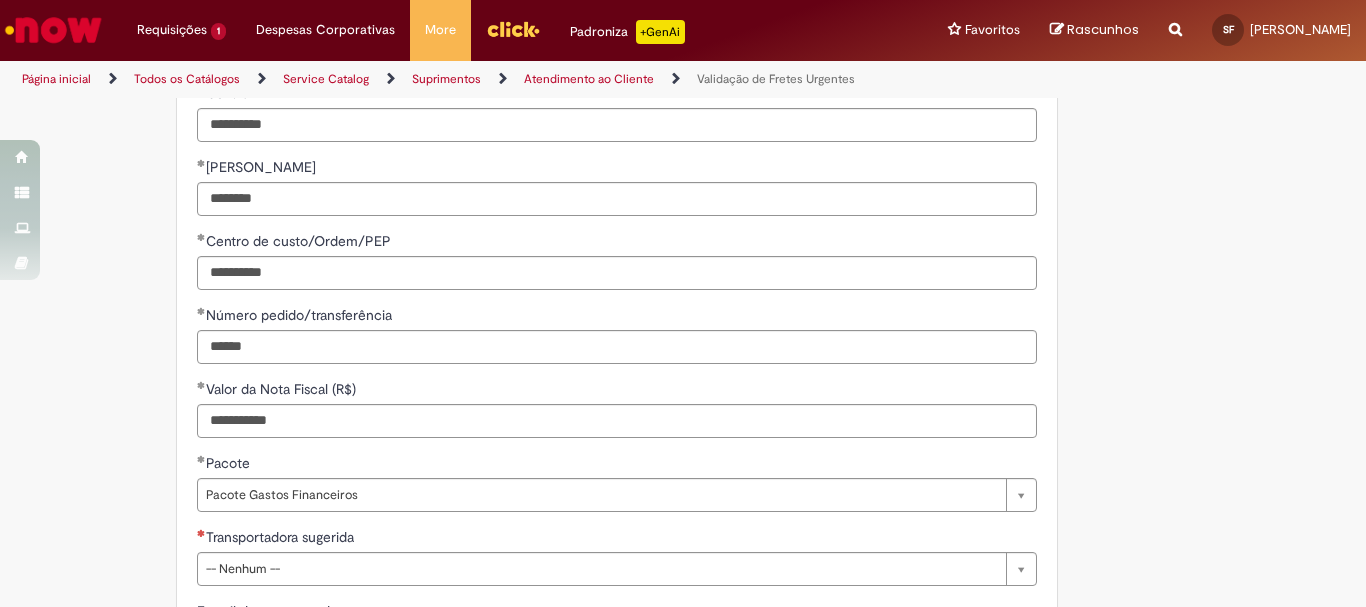 click on "**********" at bounding box center [683, 148] 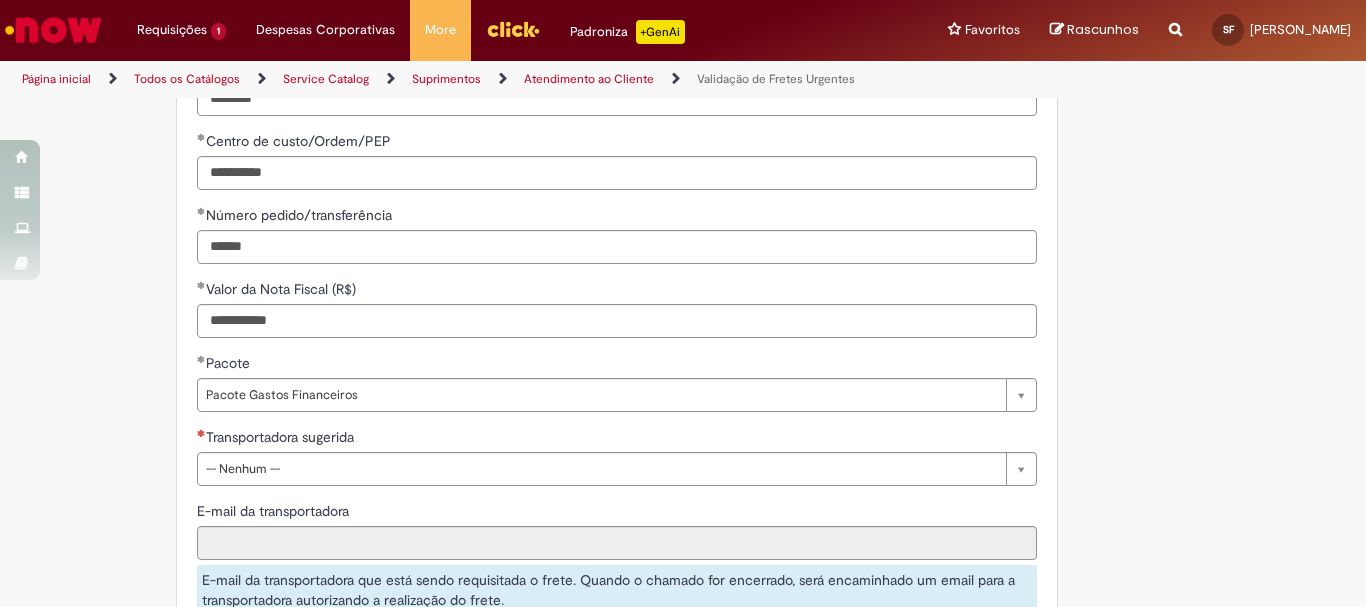 scroll, scrollTop: 1295, scrollLeft: 0, axis: vertical 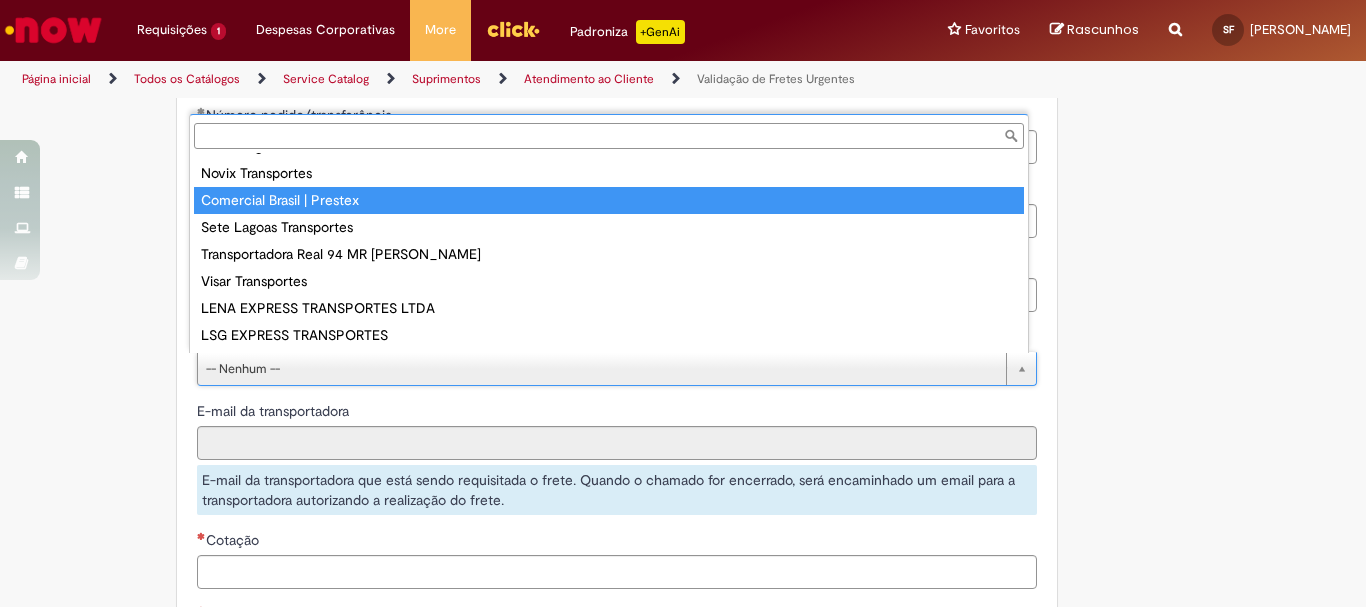 type on "**********" 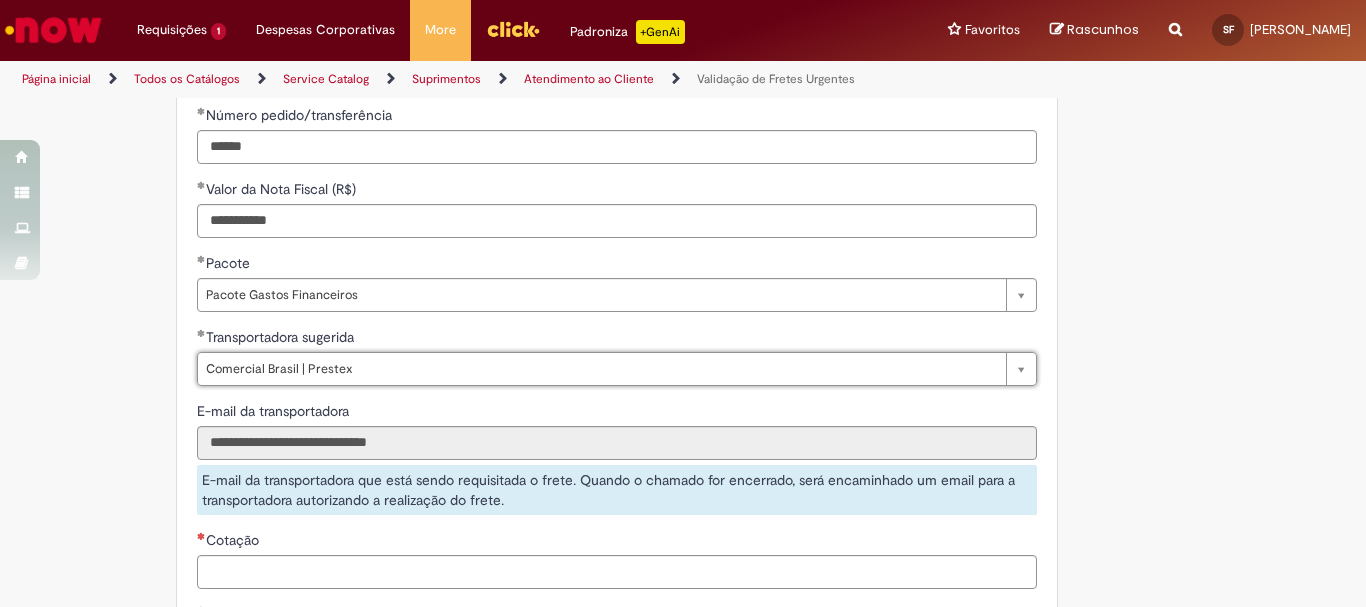 scroll, scrollTop: 1495, scrollLeft: 0, axis: vertical 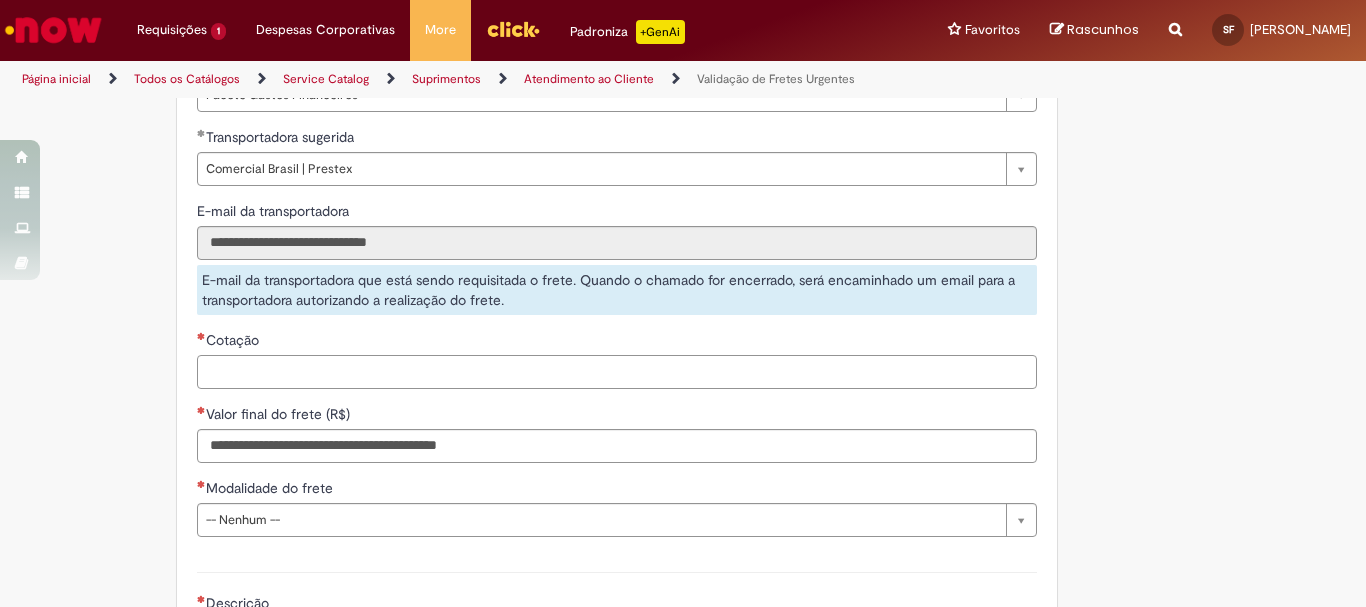 click on "Cotação" at bounding box center [617, 372] 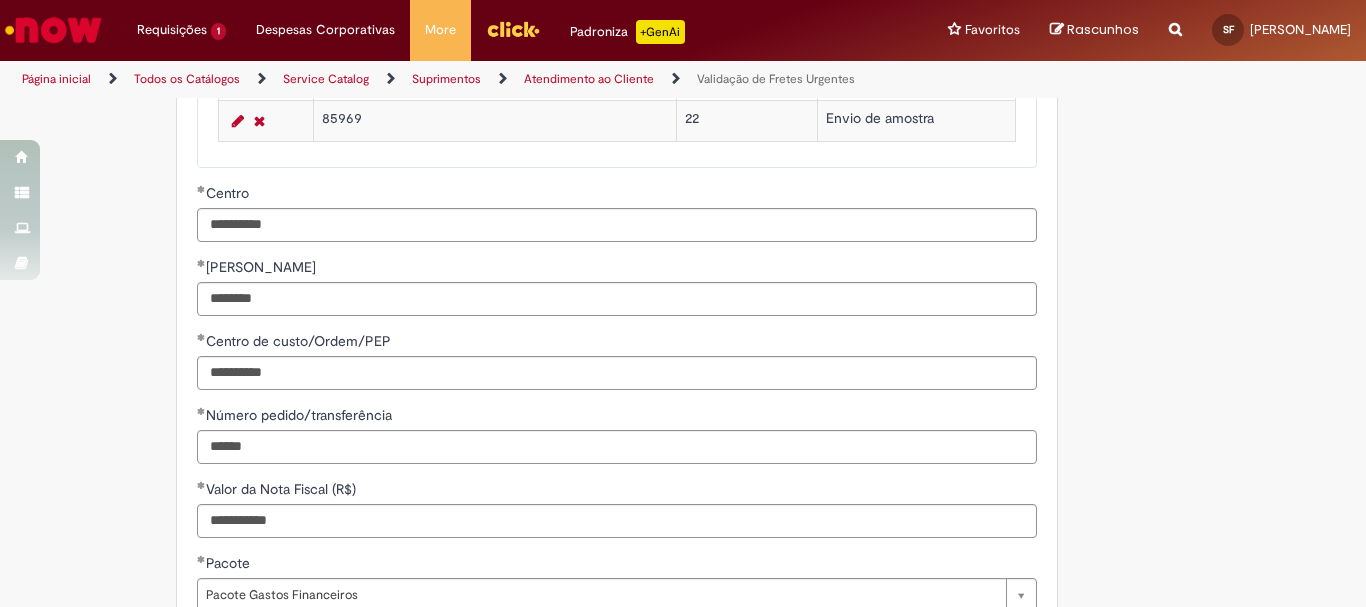 scroll, scrollTop: 1095, scrollLeft: 0, axis: vertical 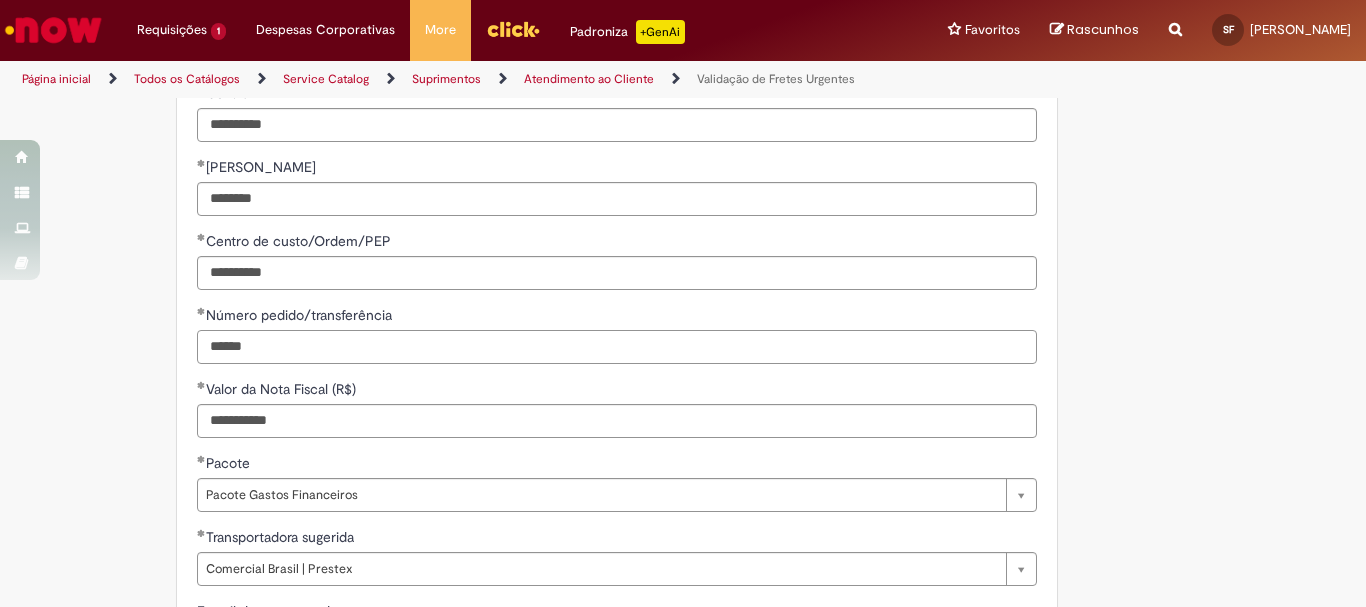 drag, startPoint x: 276, startPoint y: 350, endPoint x: 115, endPoint y: 337, distance: 161.52399 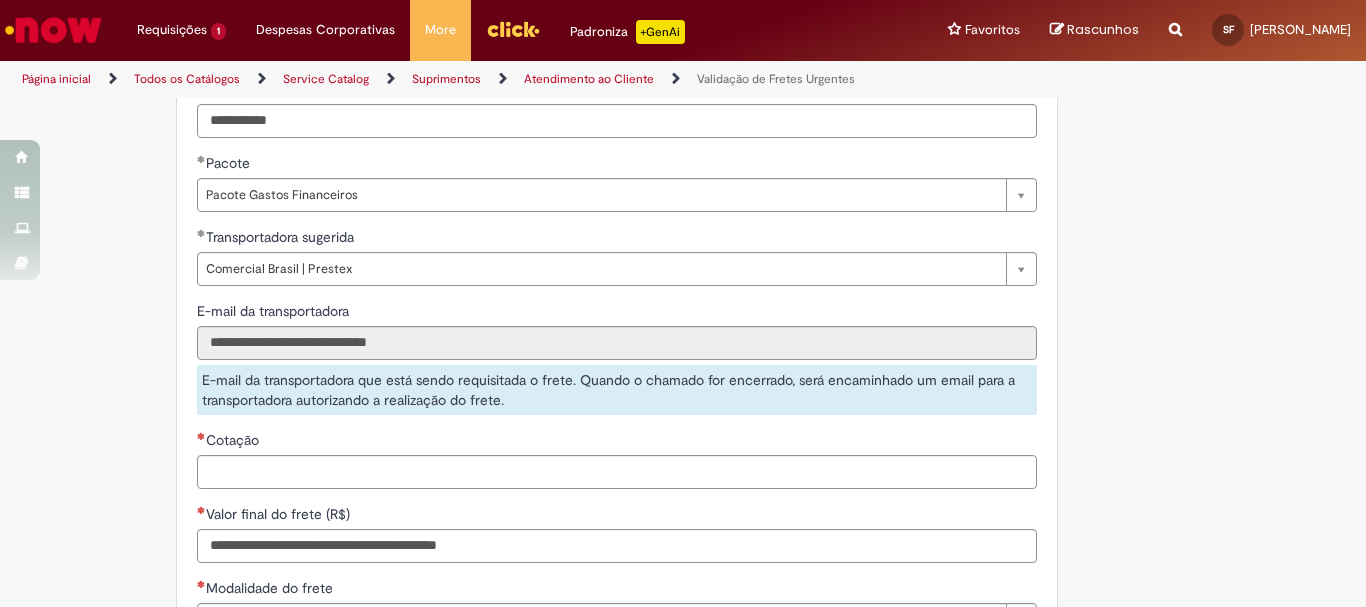scroll, scrollTop: 1495, scrollLeft: 0, axis: vertical 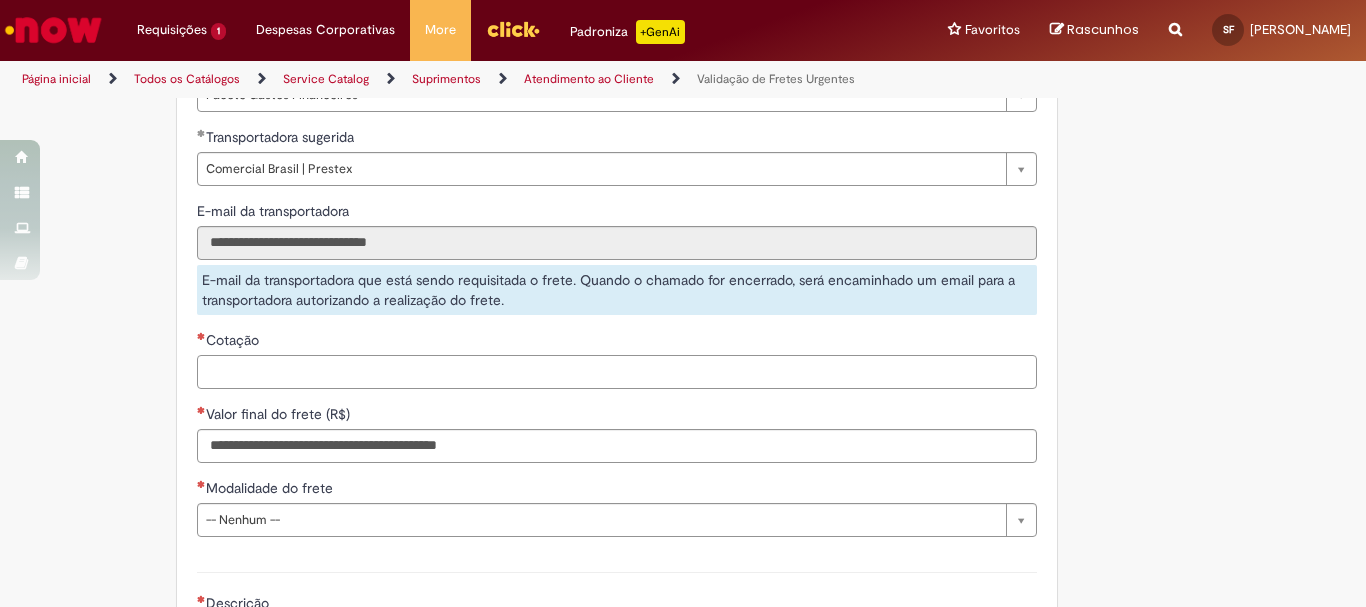 click on "Cotação" at bounding box center [617, 372] 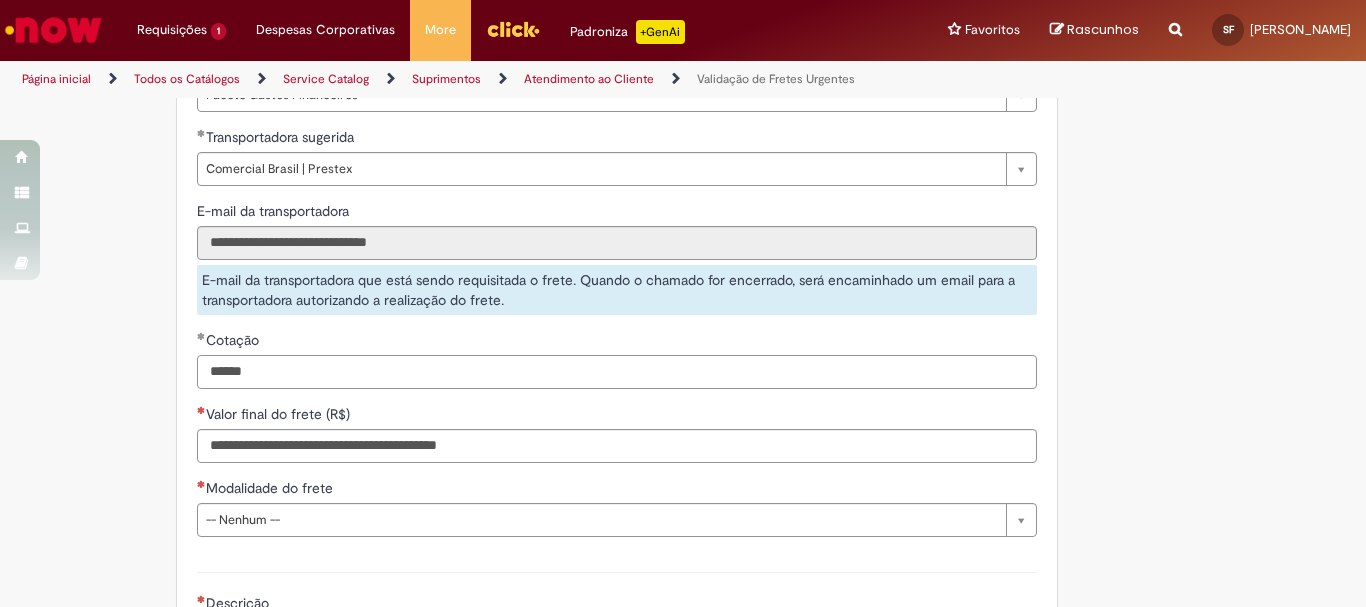type on "******" 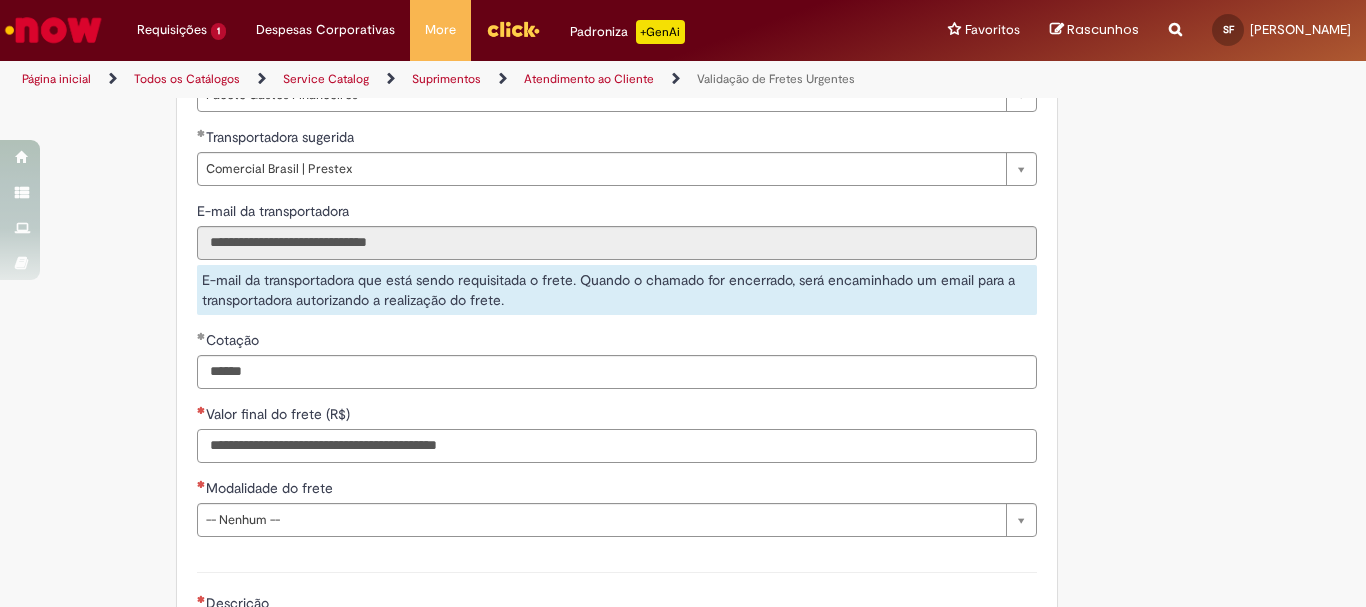 click on "Valor final do frete (R$)" at bounding box center [617, 446] 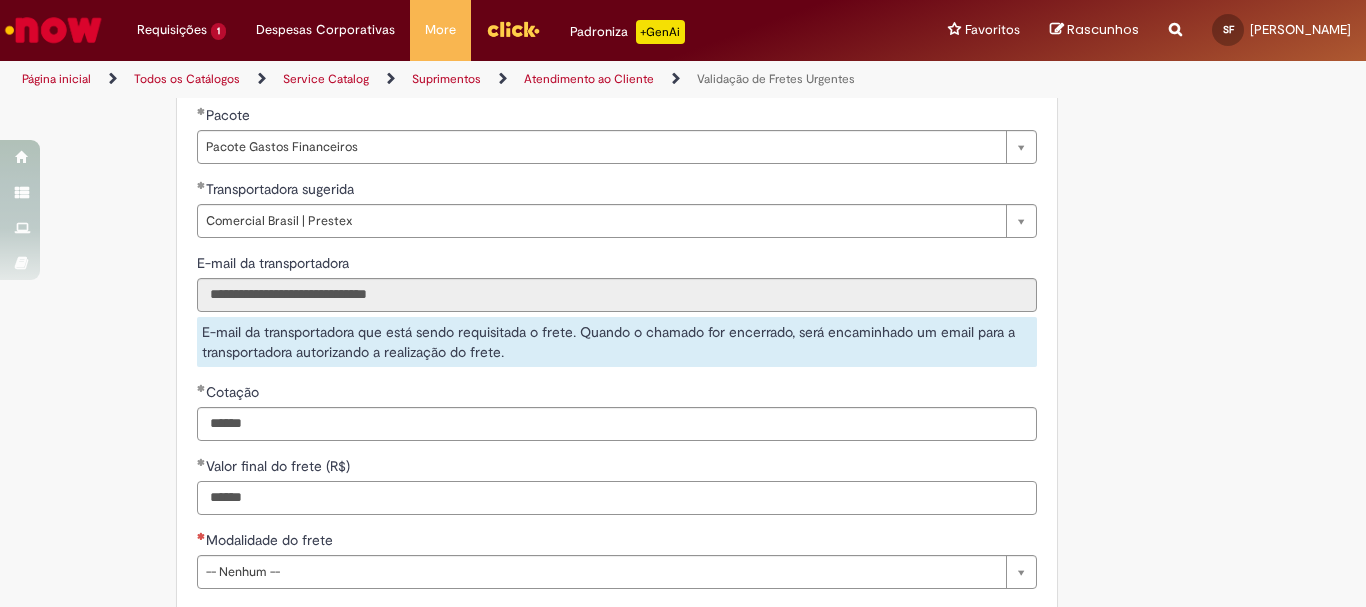scroll, scrollTop: 1543, scrollLeft: 0, axis: vertical 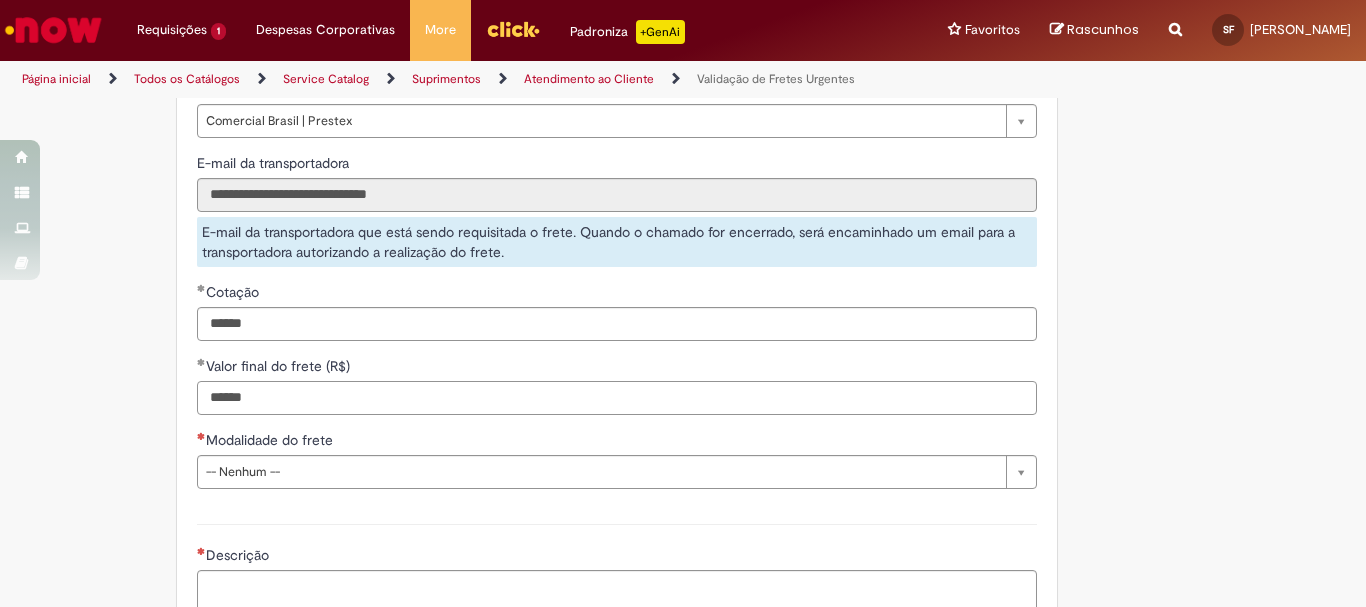 drag, startPoint x: 242, startPoint y: 392, endPoint x: 99, endPoint y: 376, distance: 143.89232 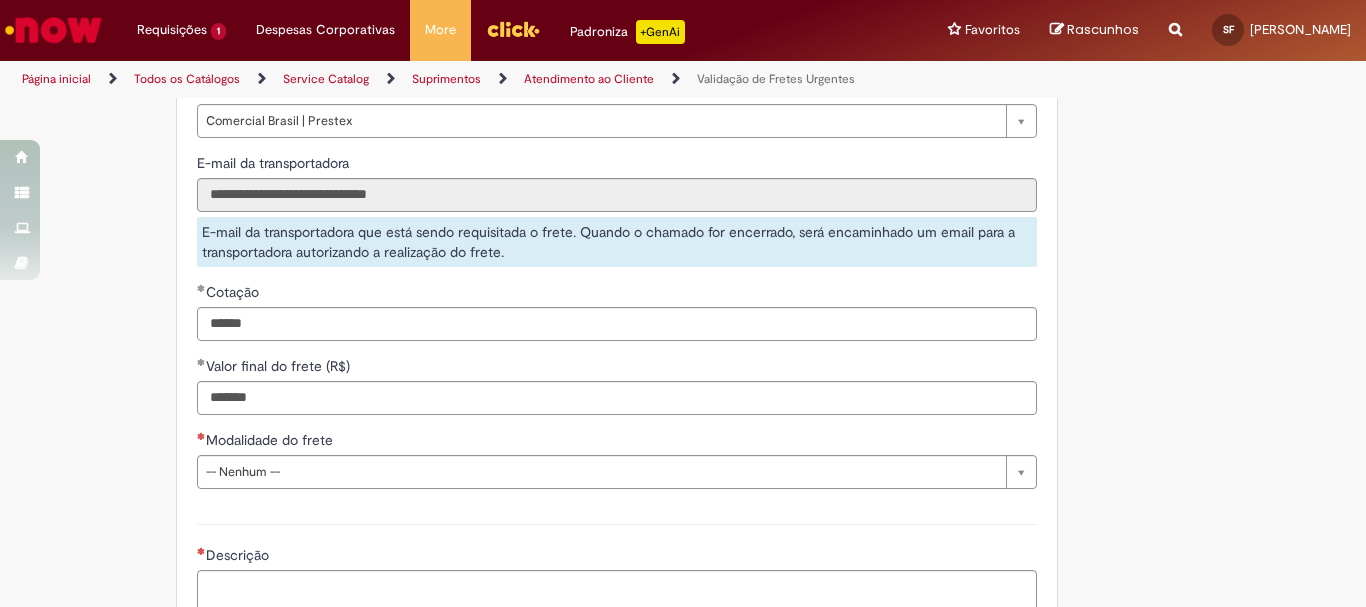 type on "**********" 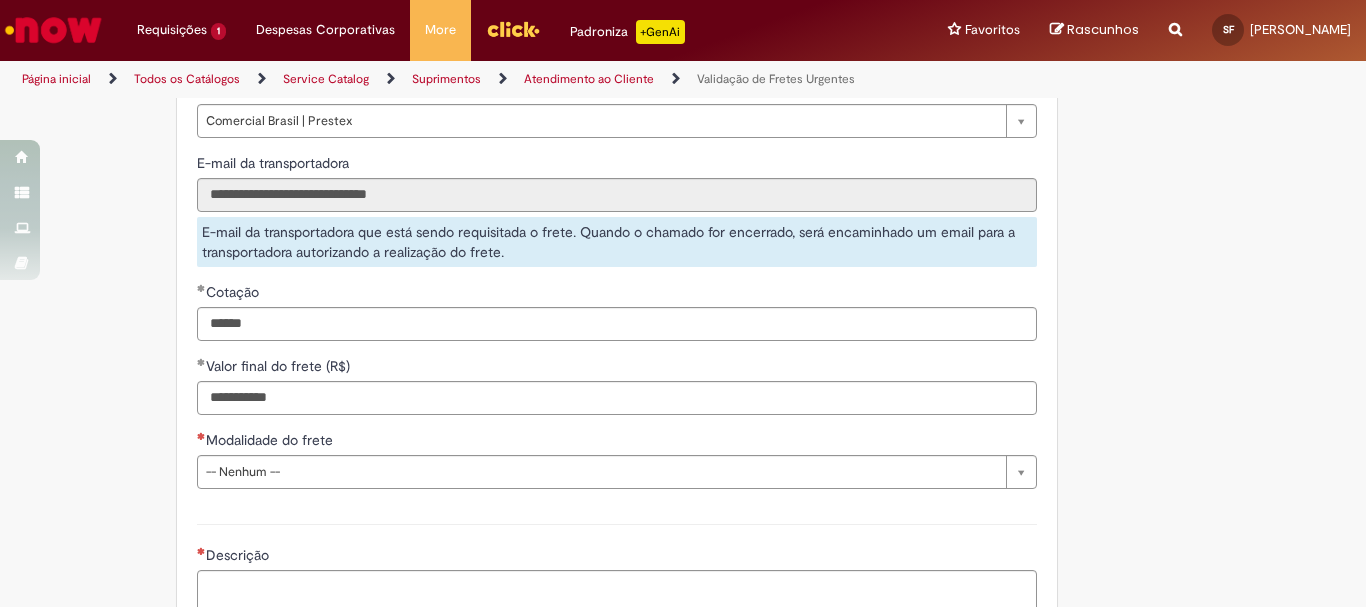 click on "**********" at bounding box center [683, -300] 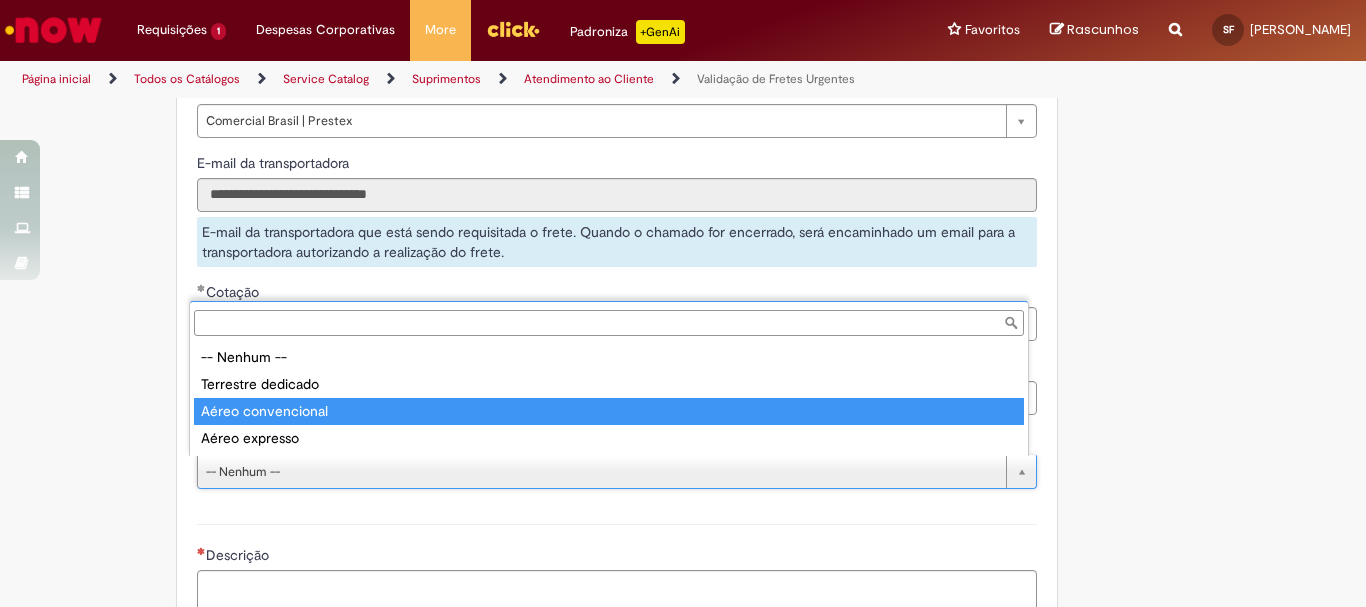 type on "**********" 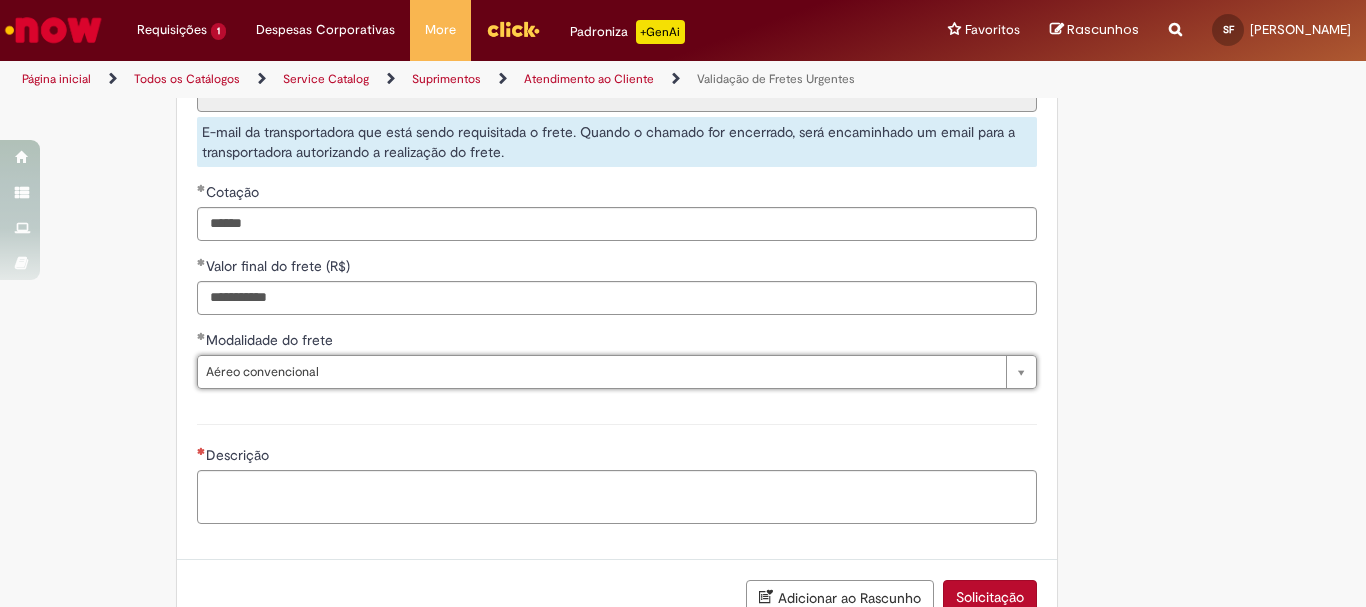 scroll, scrollTop: 1743, scrollLeft: 0, axis: vertical 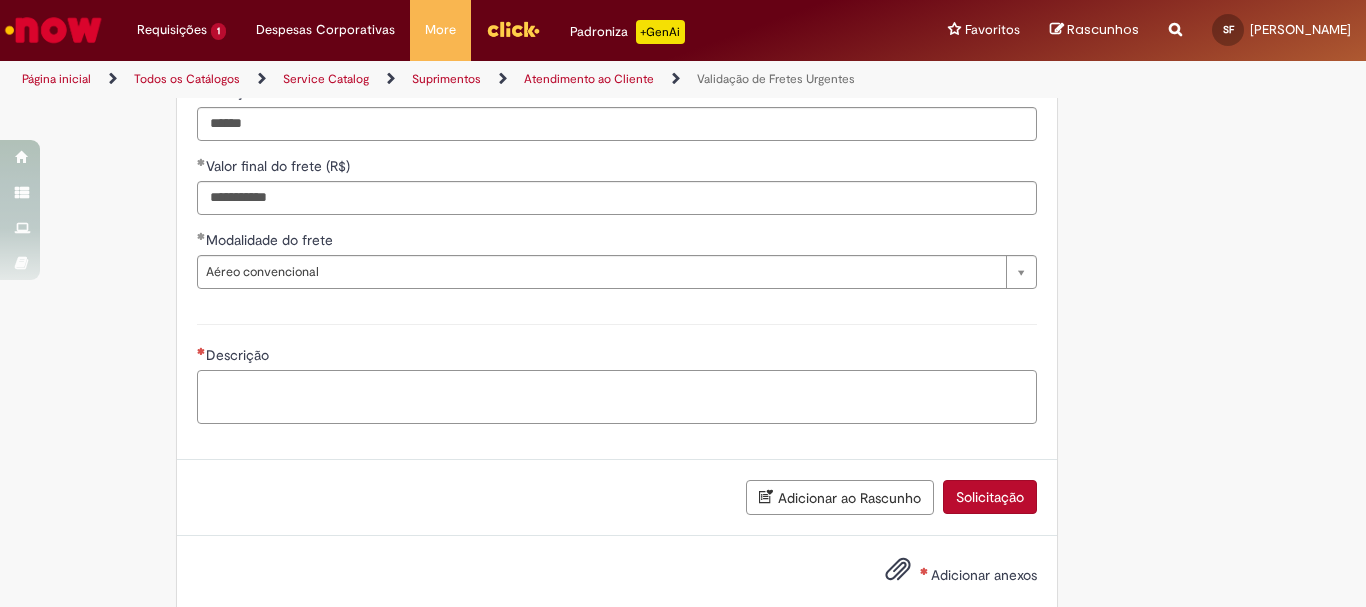 click on "Descrição" at bounding box center [617, 397] 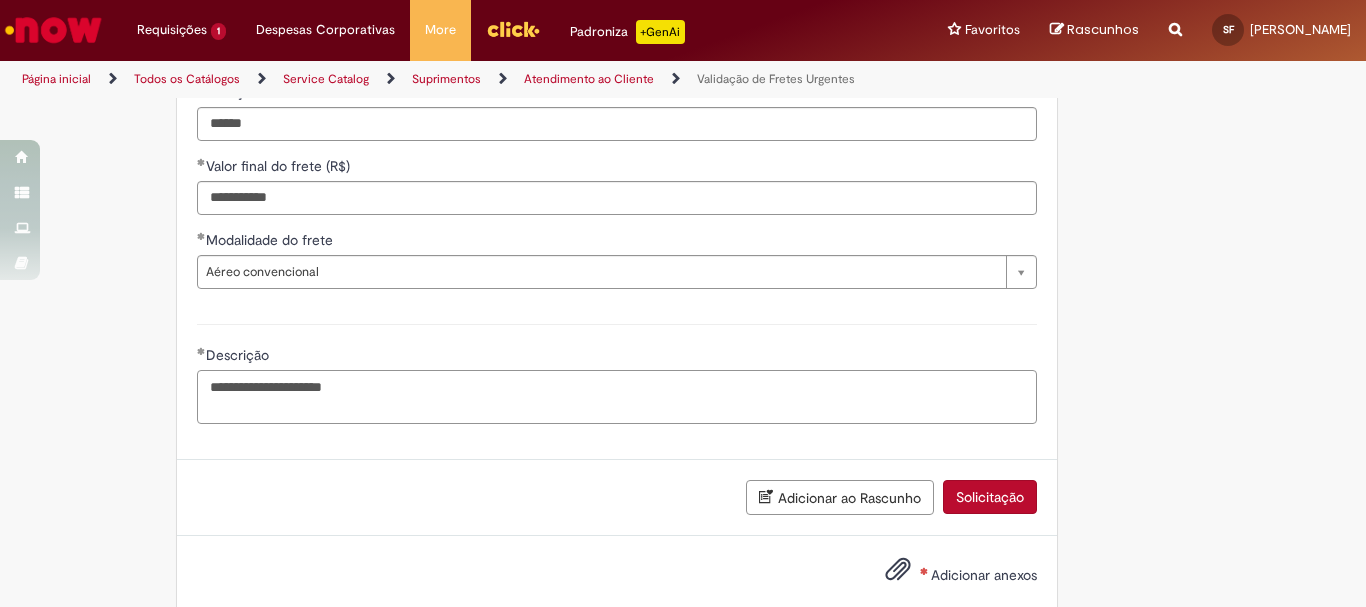 scroll, scrollTop: 1781, scrollLeft: 0, axis: vertical 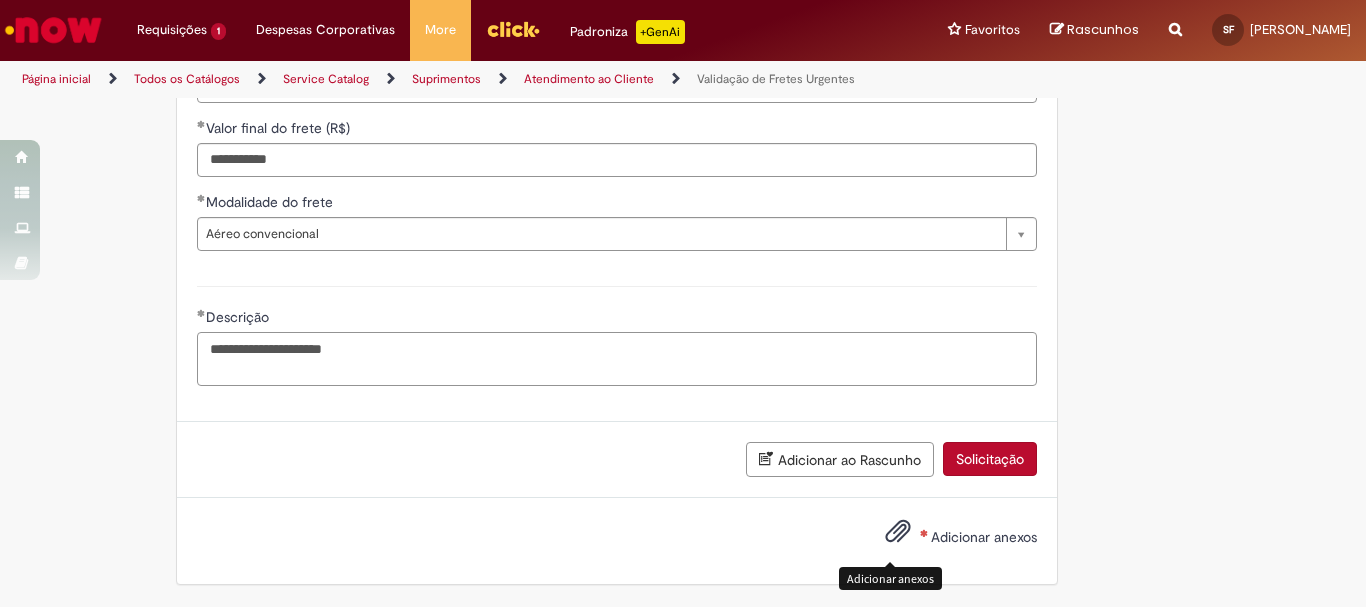 type on "**********" 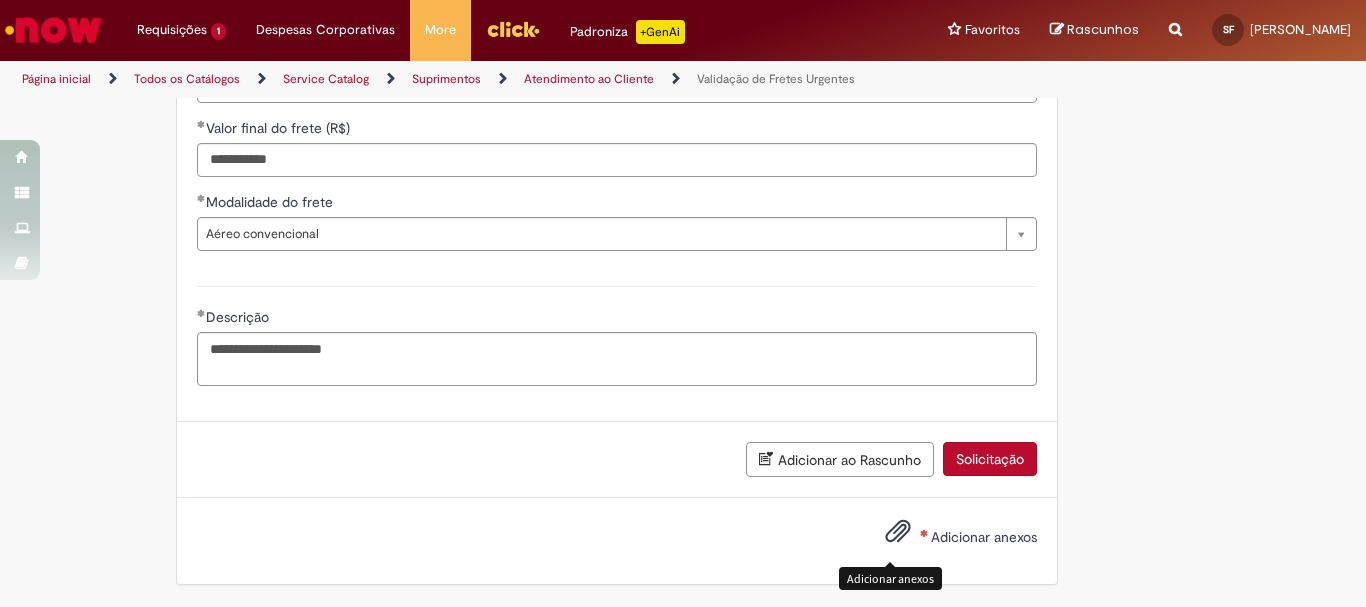 click on "Adicionar anexos" at bounding box center [898, 536] 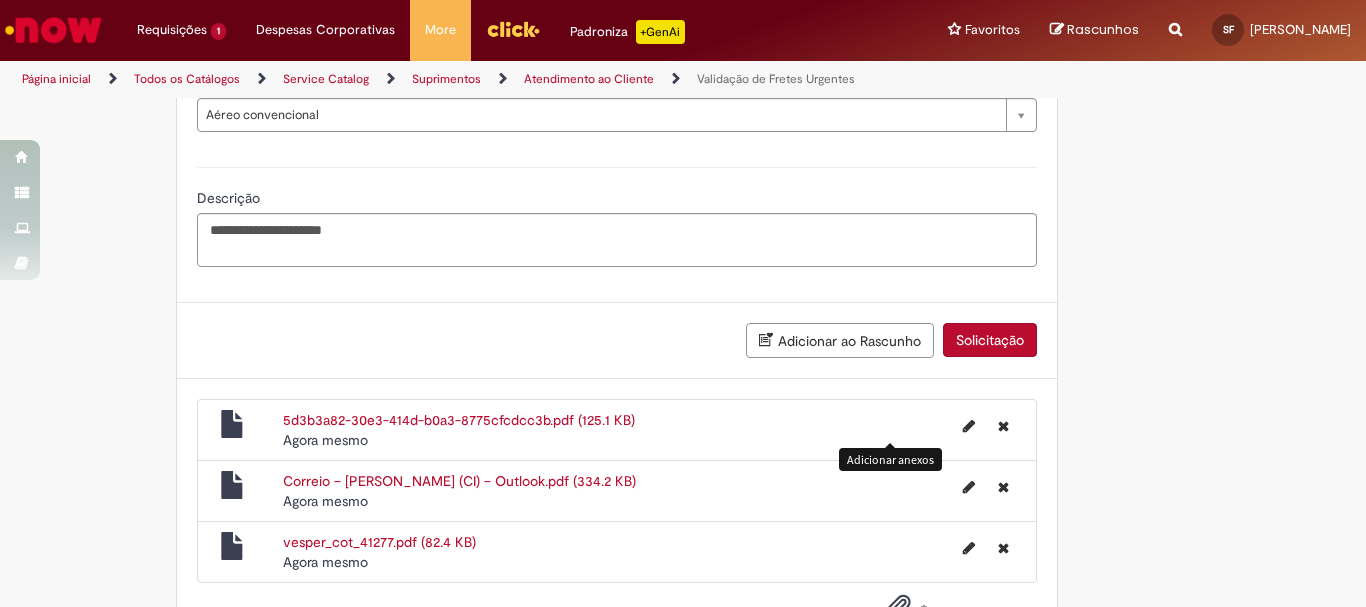 scroll, scrollTop: 1975, scrollLeft: 0, axis: vertical 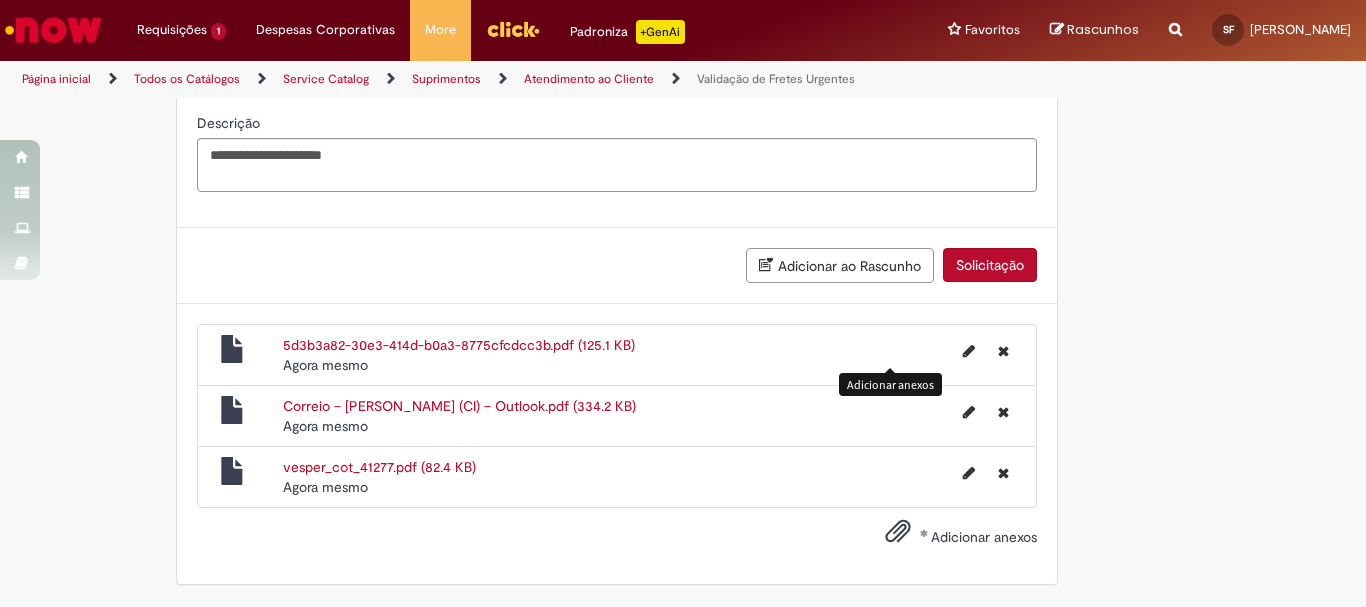 click on "Solicitação" at bounding box center [990, 265] 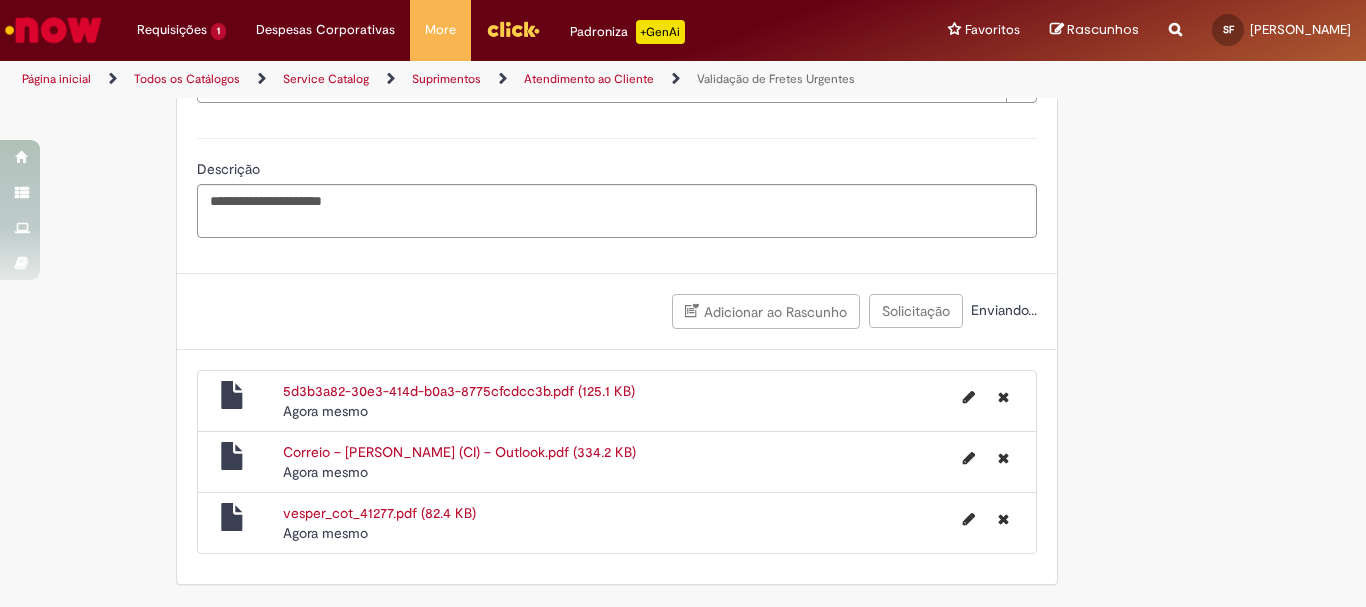 scroll, scrollTop: 1929, scrollLeft: 0, axis: vertical 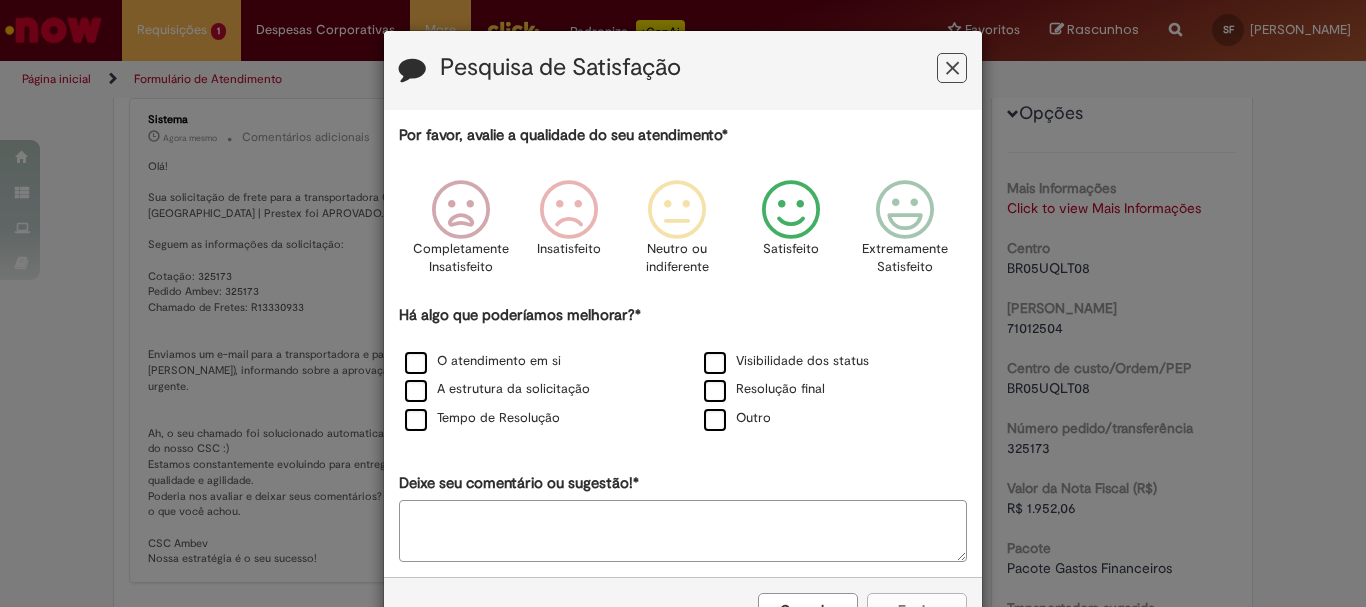 click at bounding box center (791, 210) 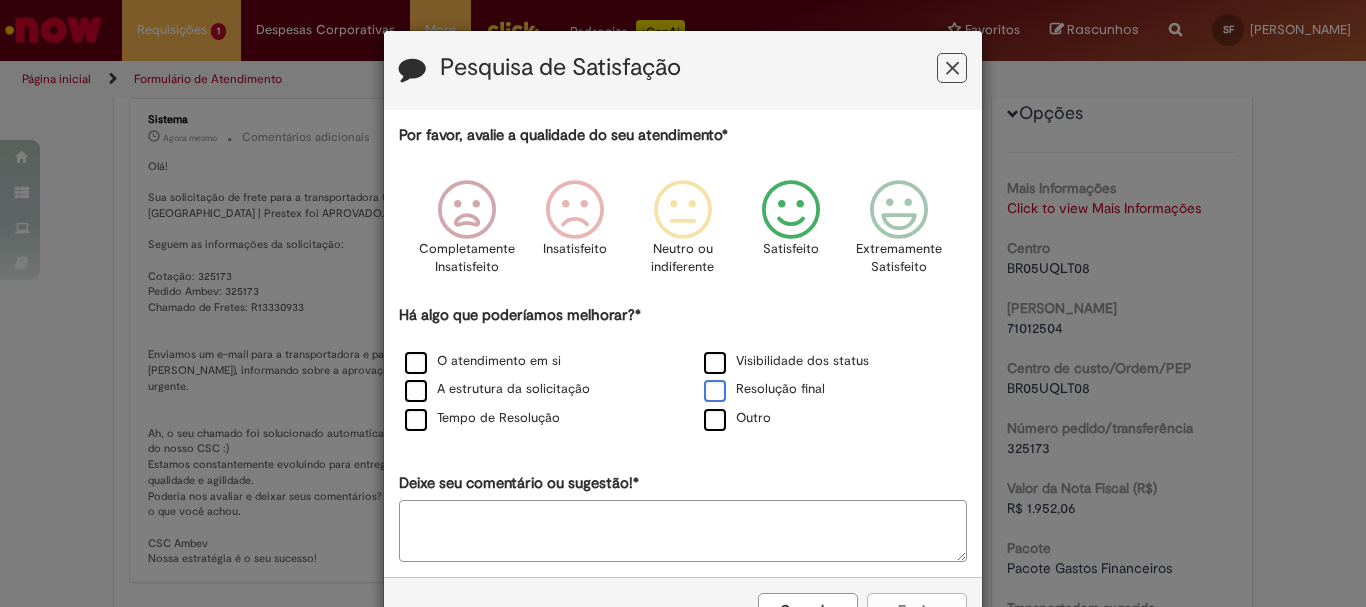 click on "Resolução final" at bounding box center (764, 389) 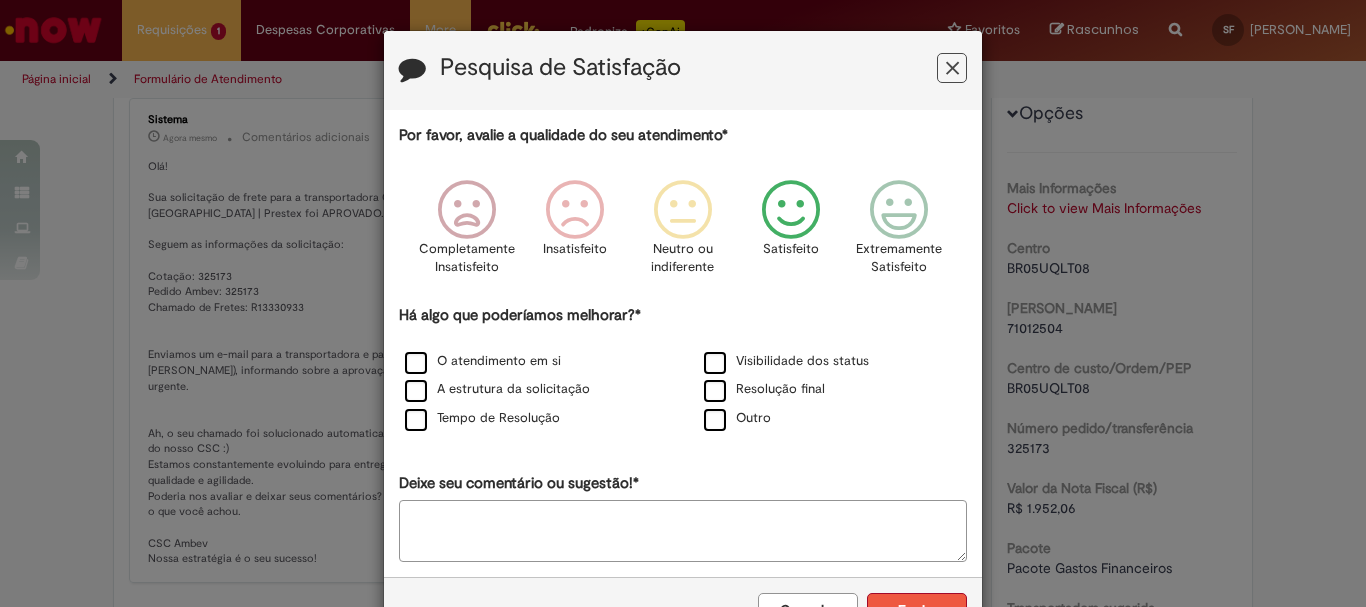 click on "Enviar" at bounding box center [917, 610] 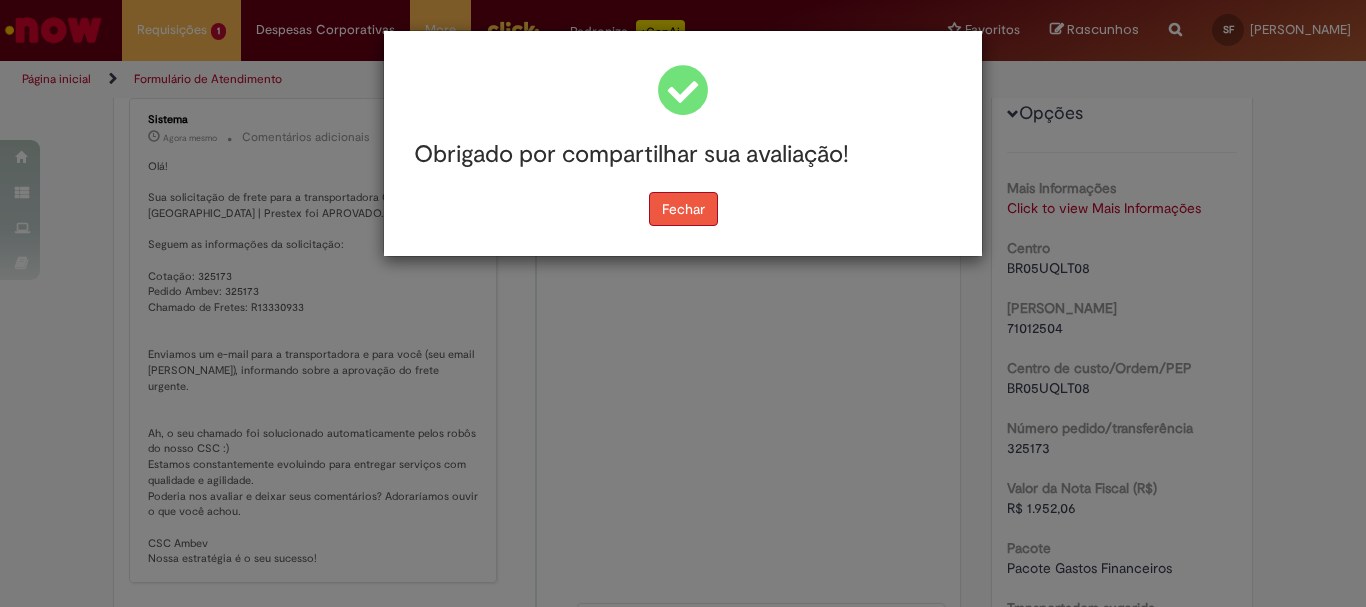 click on "Fechar" at bounding box center [683, 209] 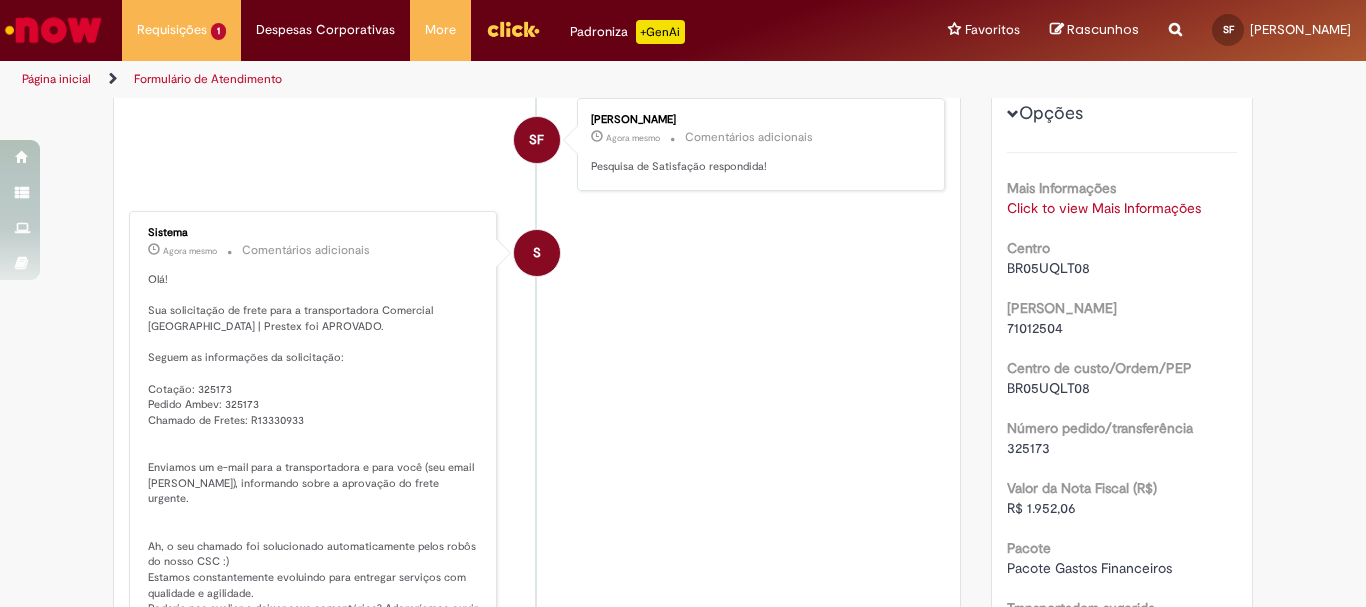 scroll, scrollTop: 300, scrollLeft: 0, axis: vertical 